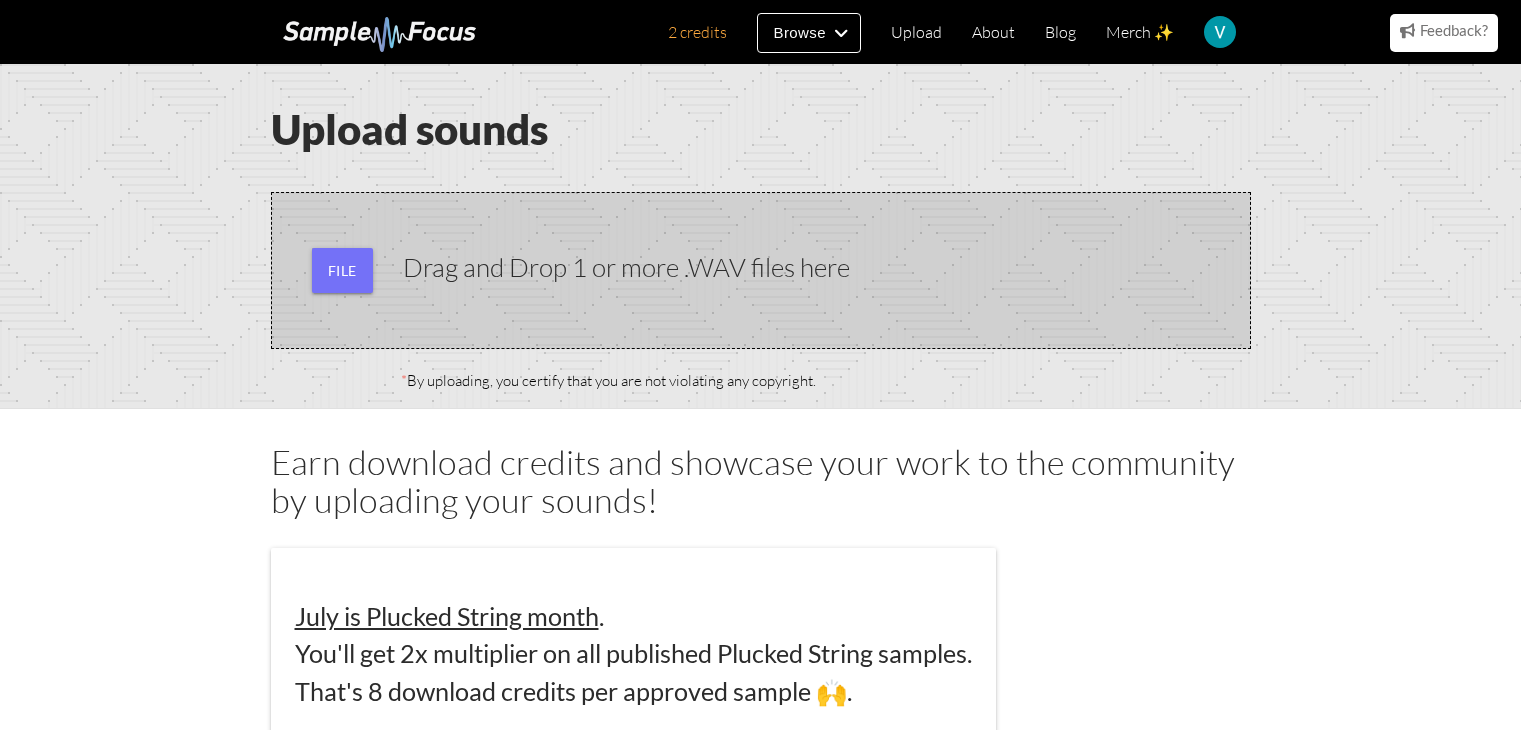 scroll, scrollTop: 0, scrollLeft: 0, axis: both 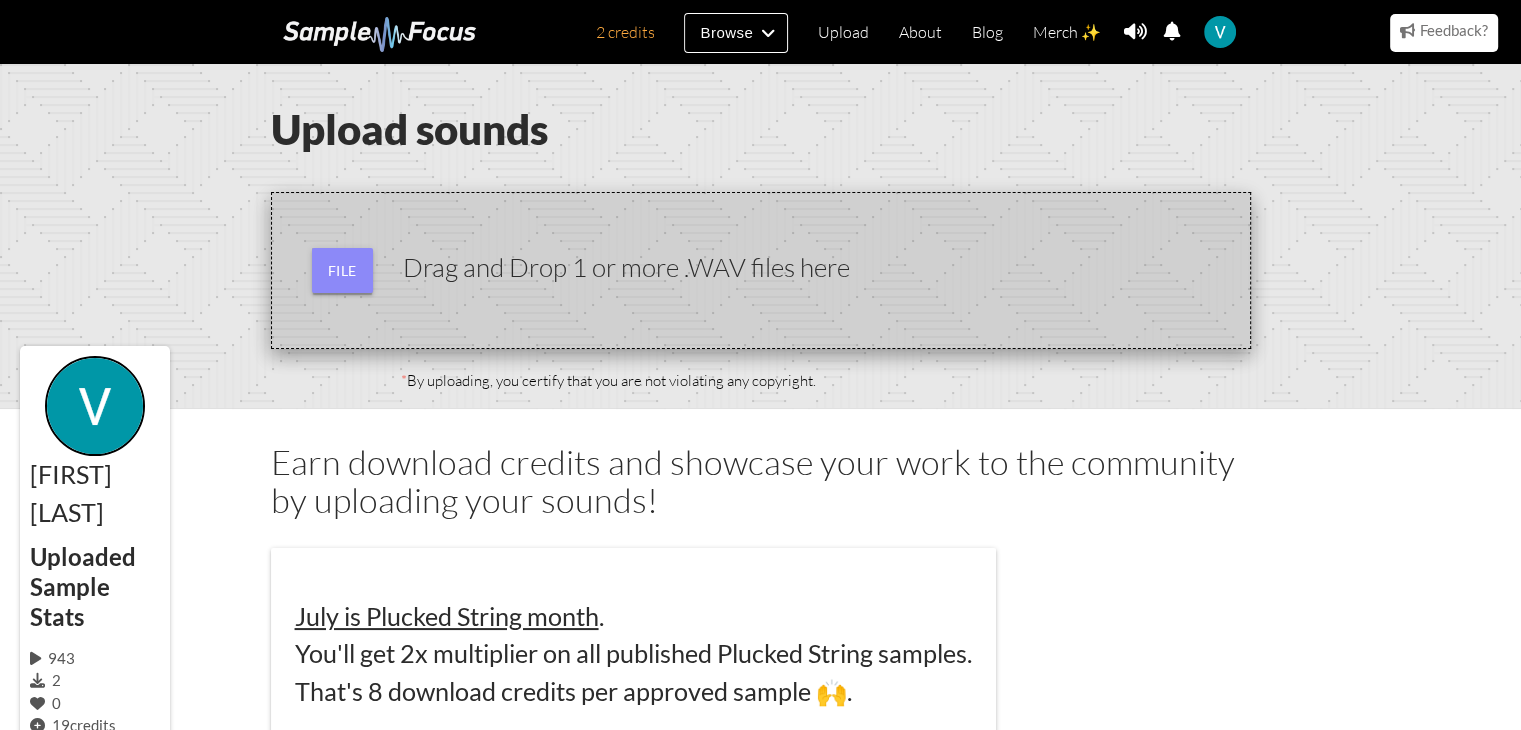 click at bounding box center (761, 270) 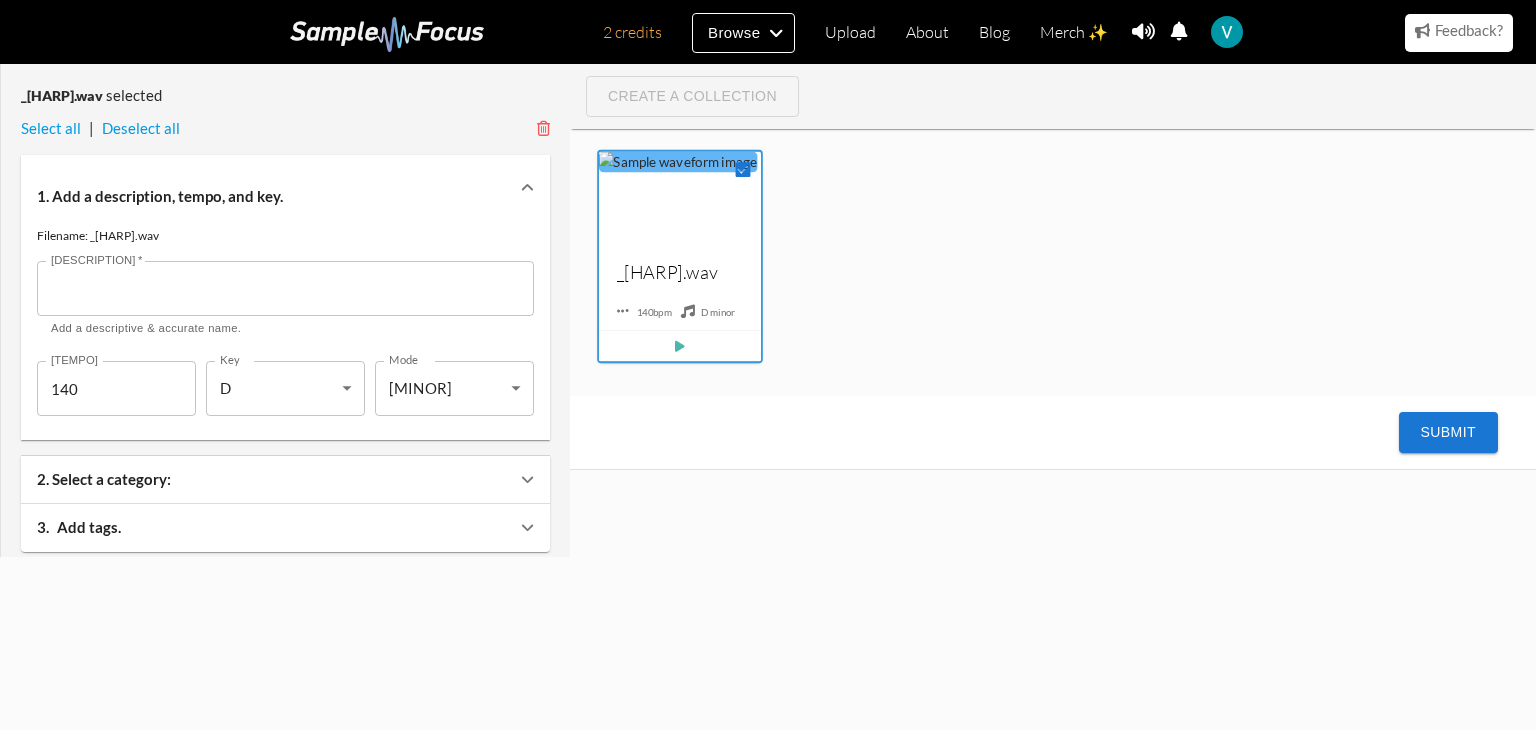 click on "Description   *" at bounding box center (285, 288) 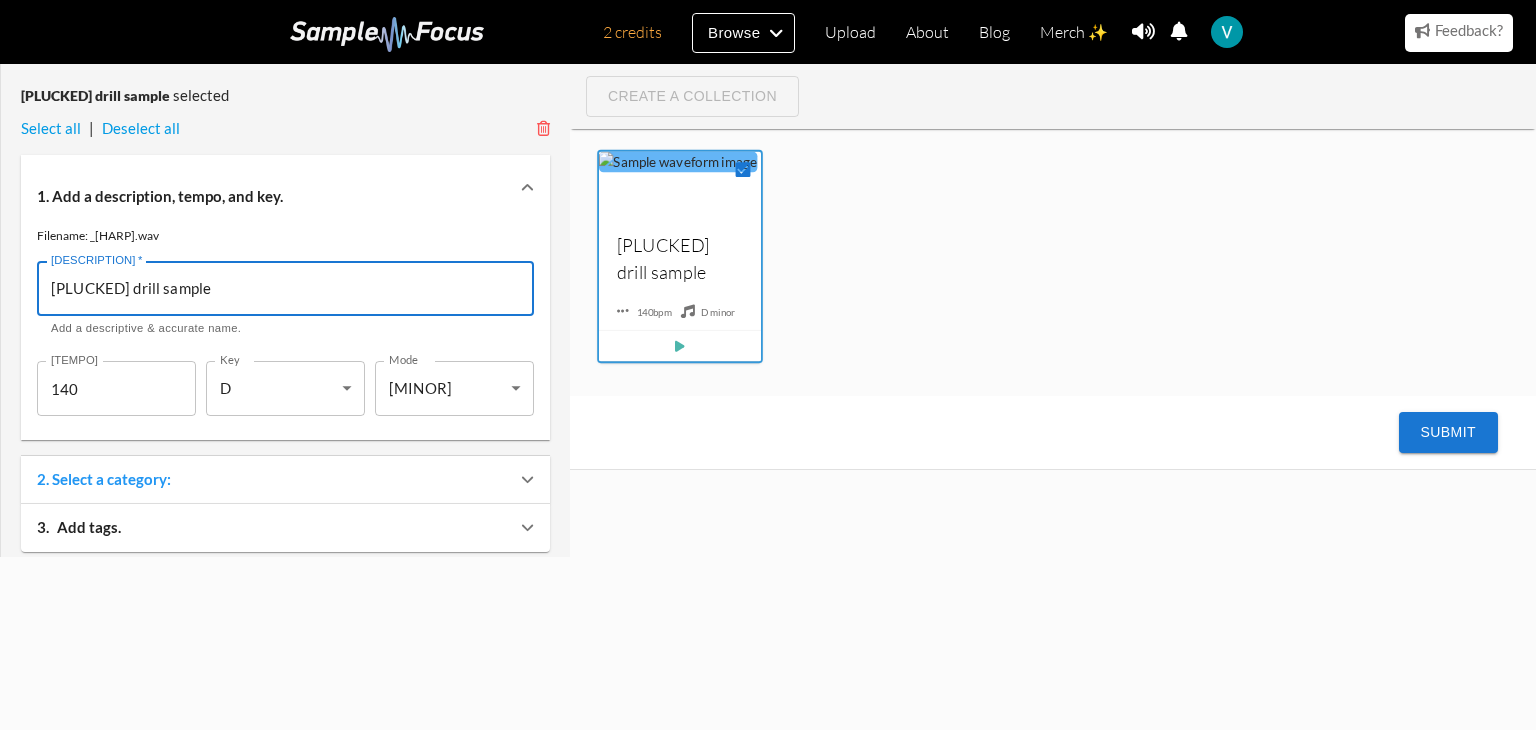 type on "plucked drill sample" 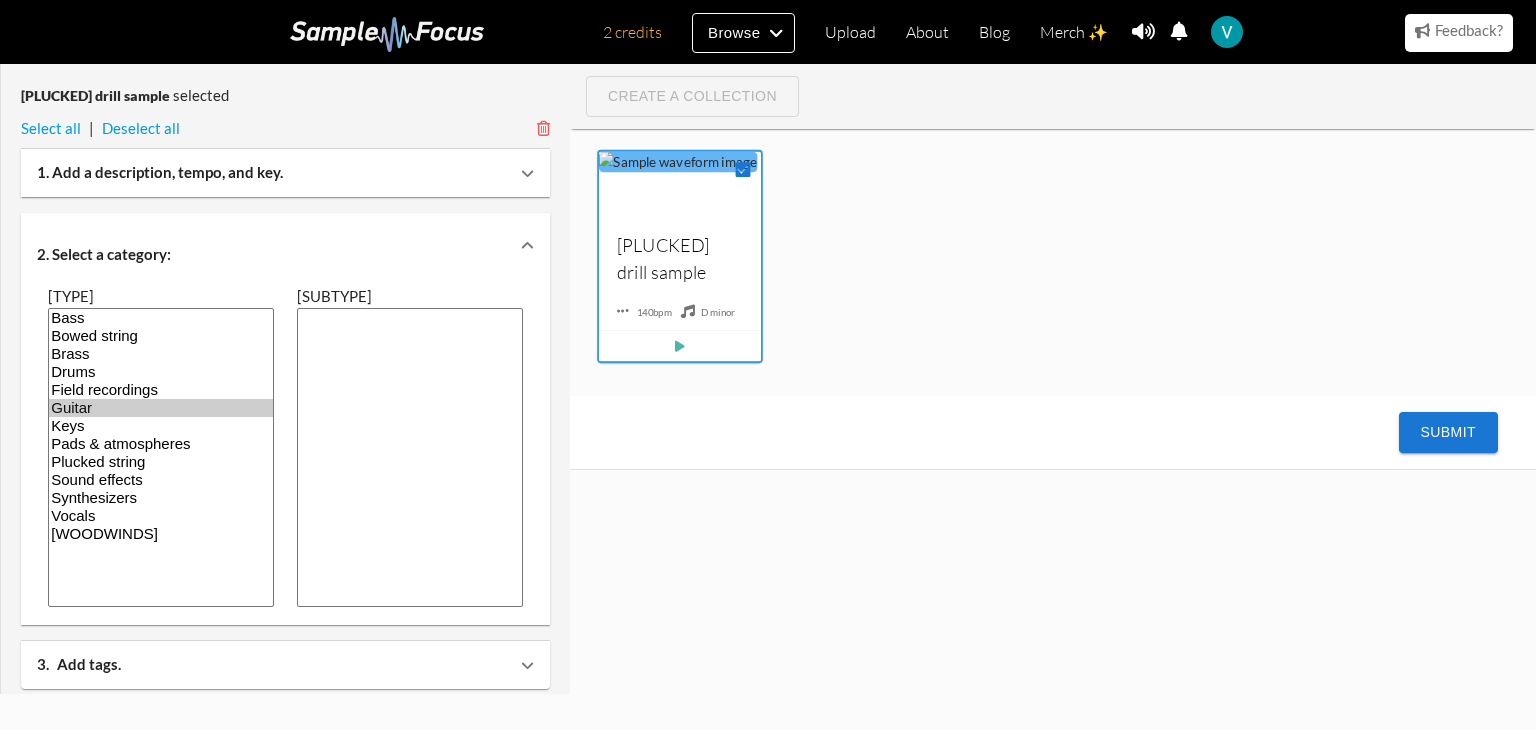 click on "Guitar" at bounding box center [161, 408] 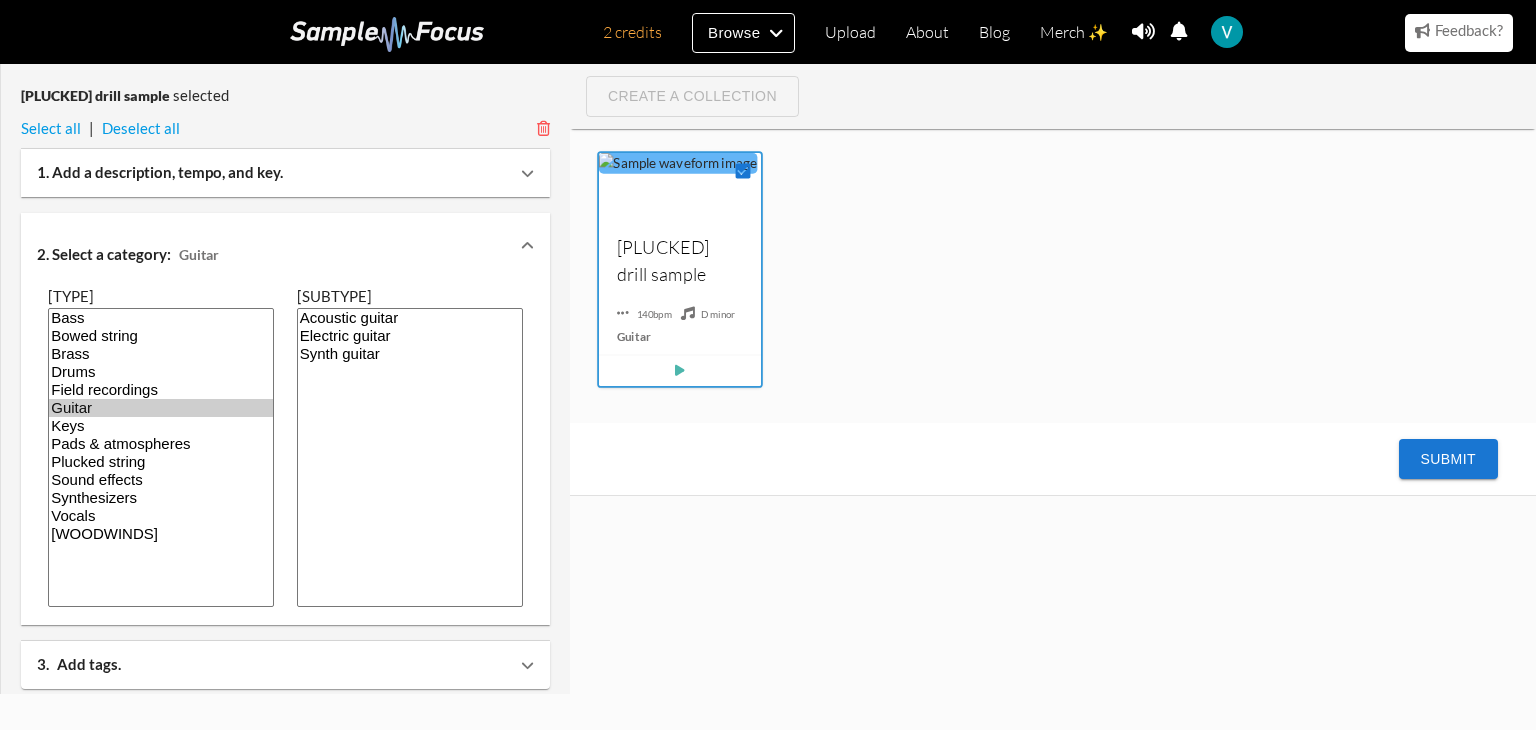 select on "48" 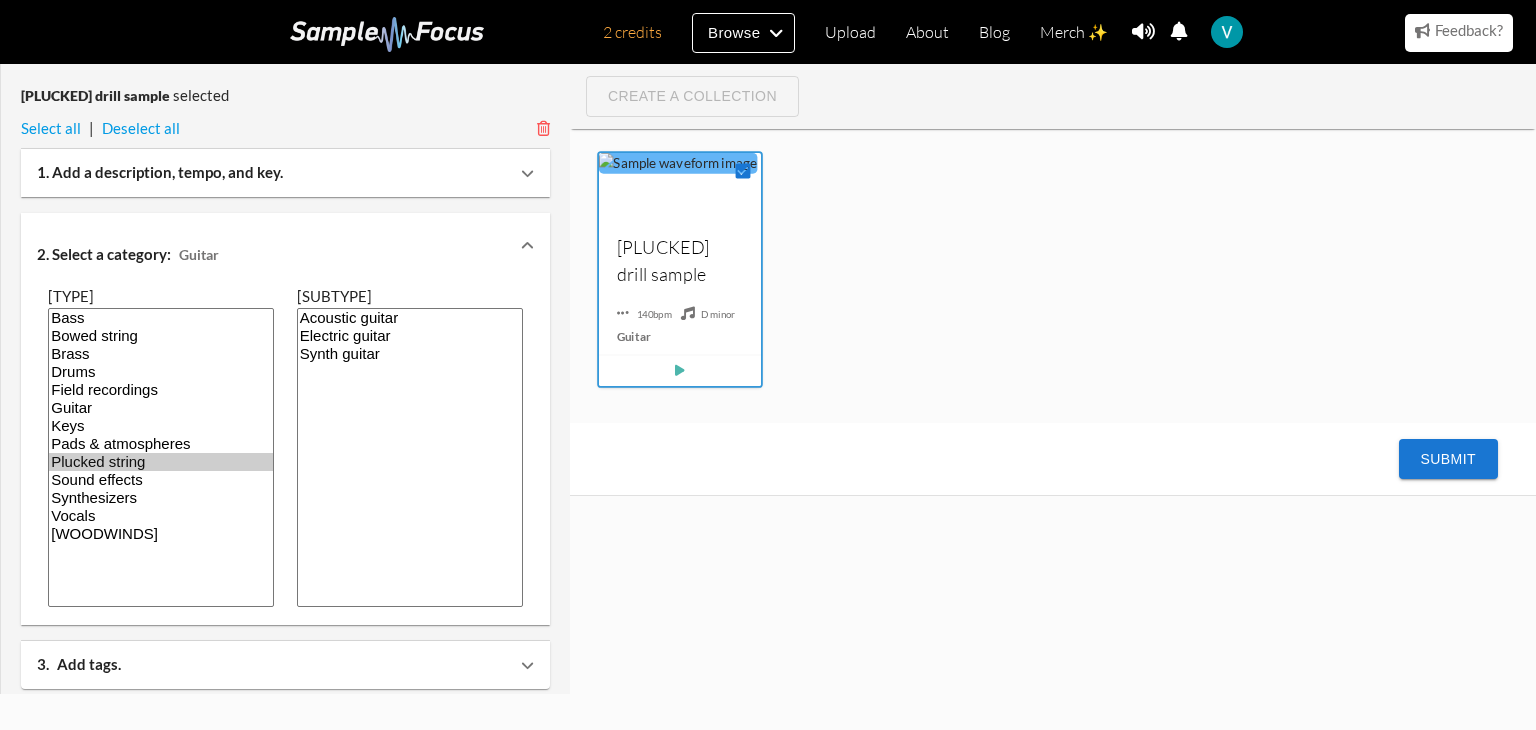 click on "Plucked string" at bounding box center [161, 462] 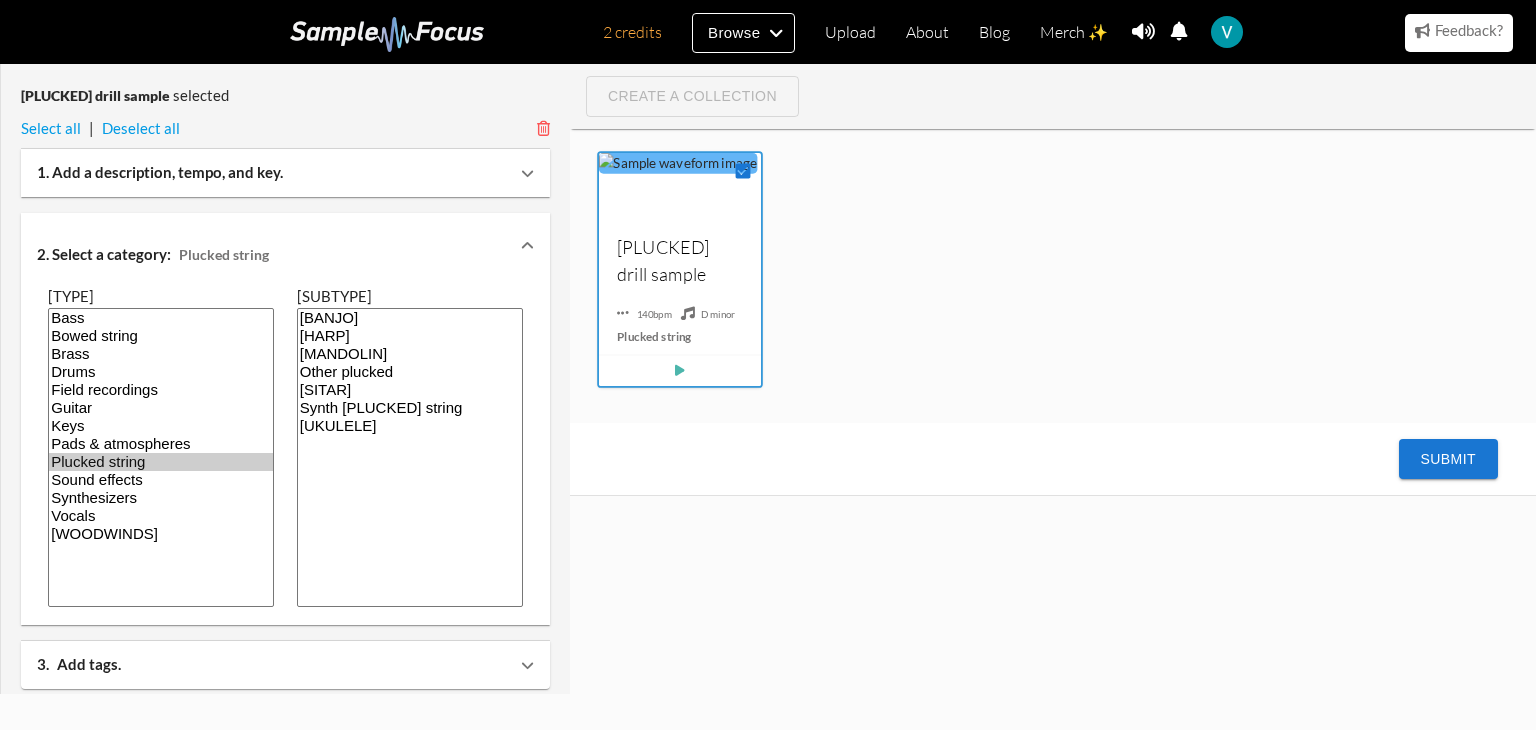 select on "50" 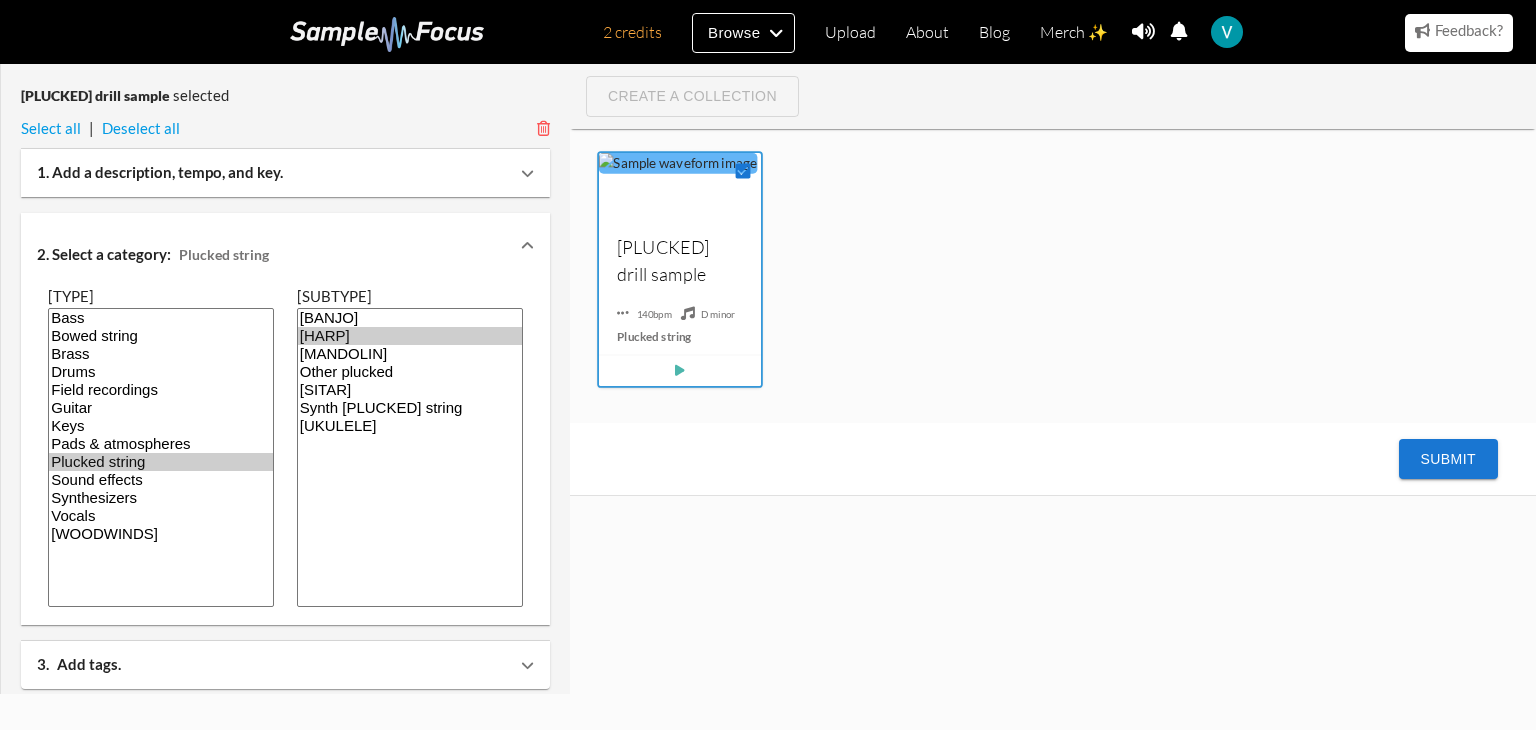 click on "Harp" at bounding box center [161, 336] 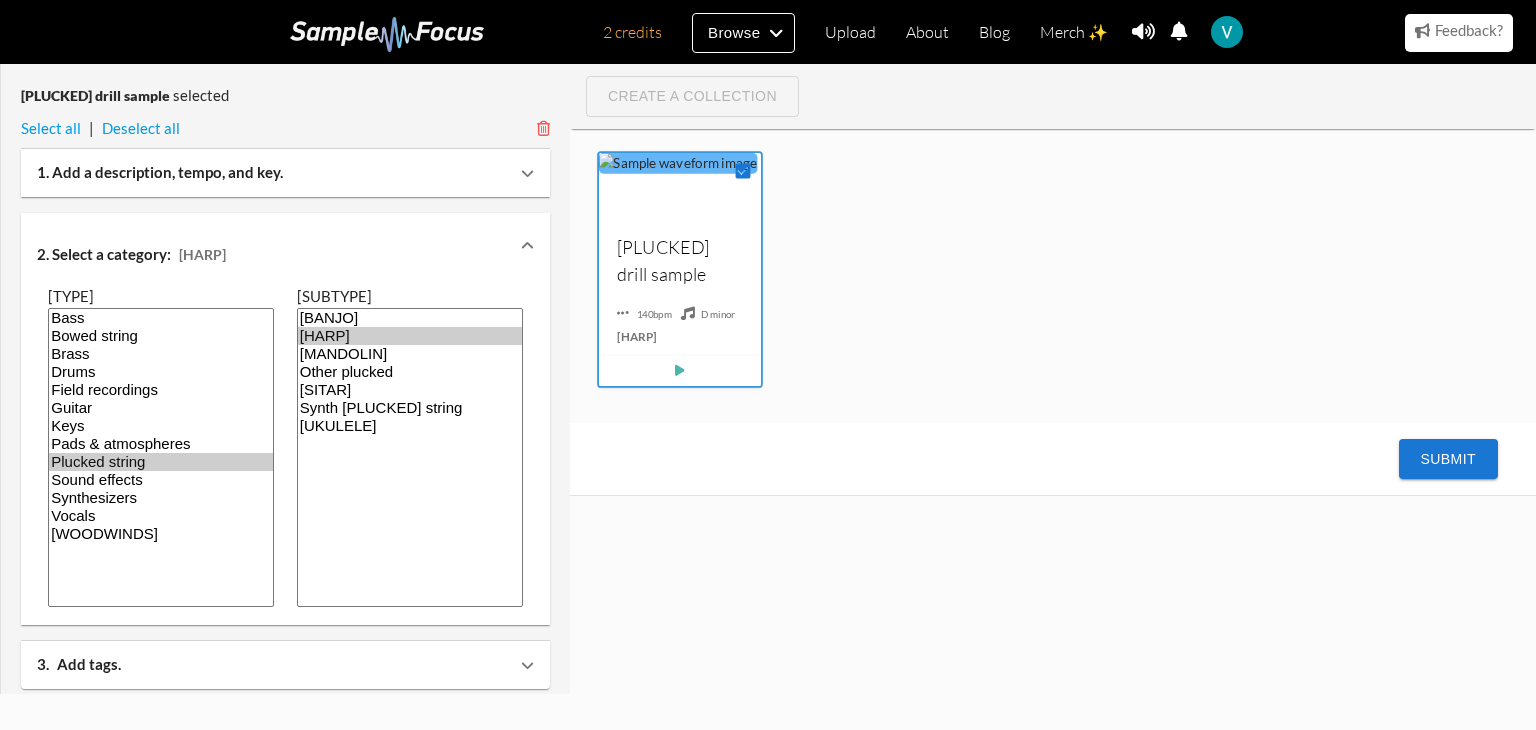 click on "1.    Add a description, tempo, and key." at bounding box center (279, 172) 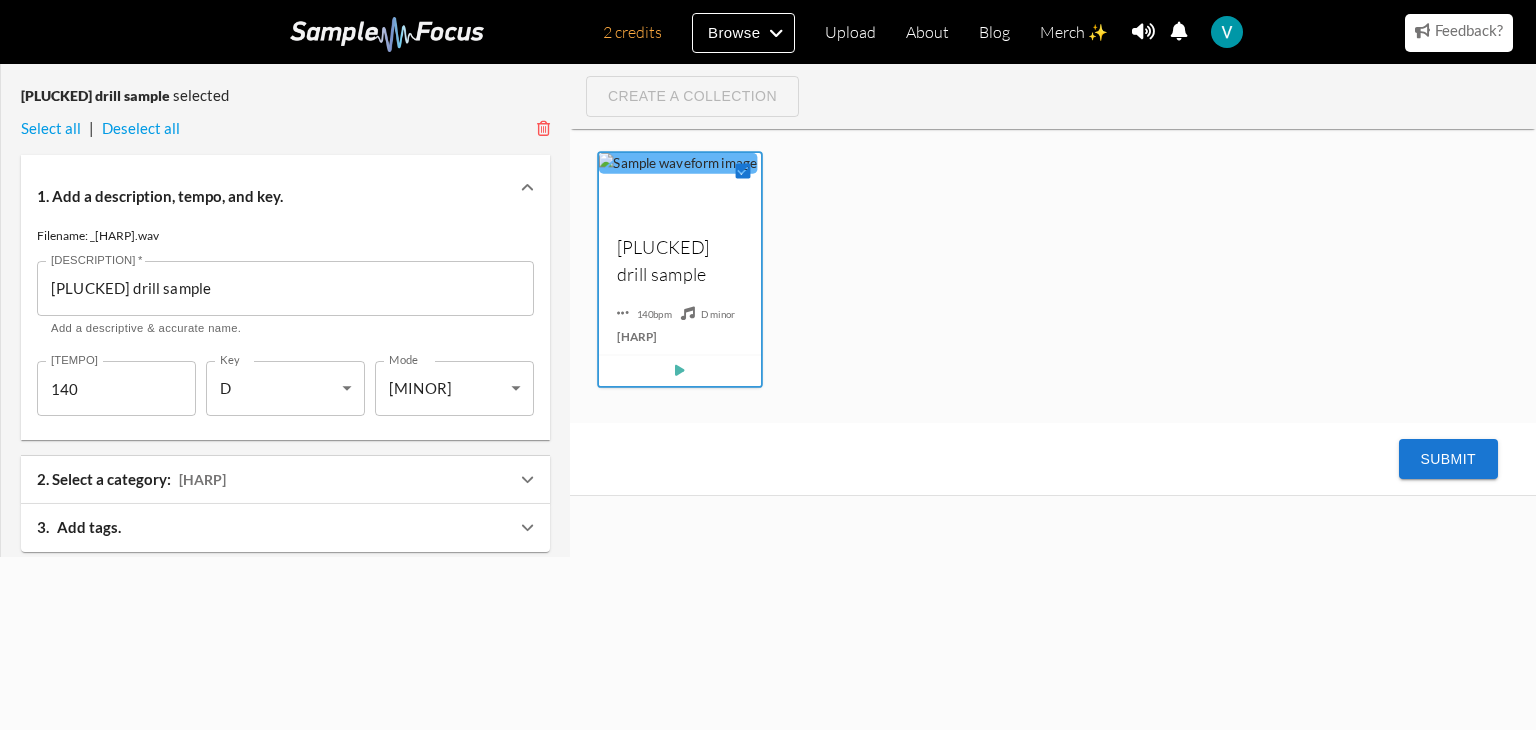 click on "3.    Add tags." at bounding box center (279, 196) 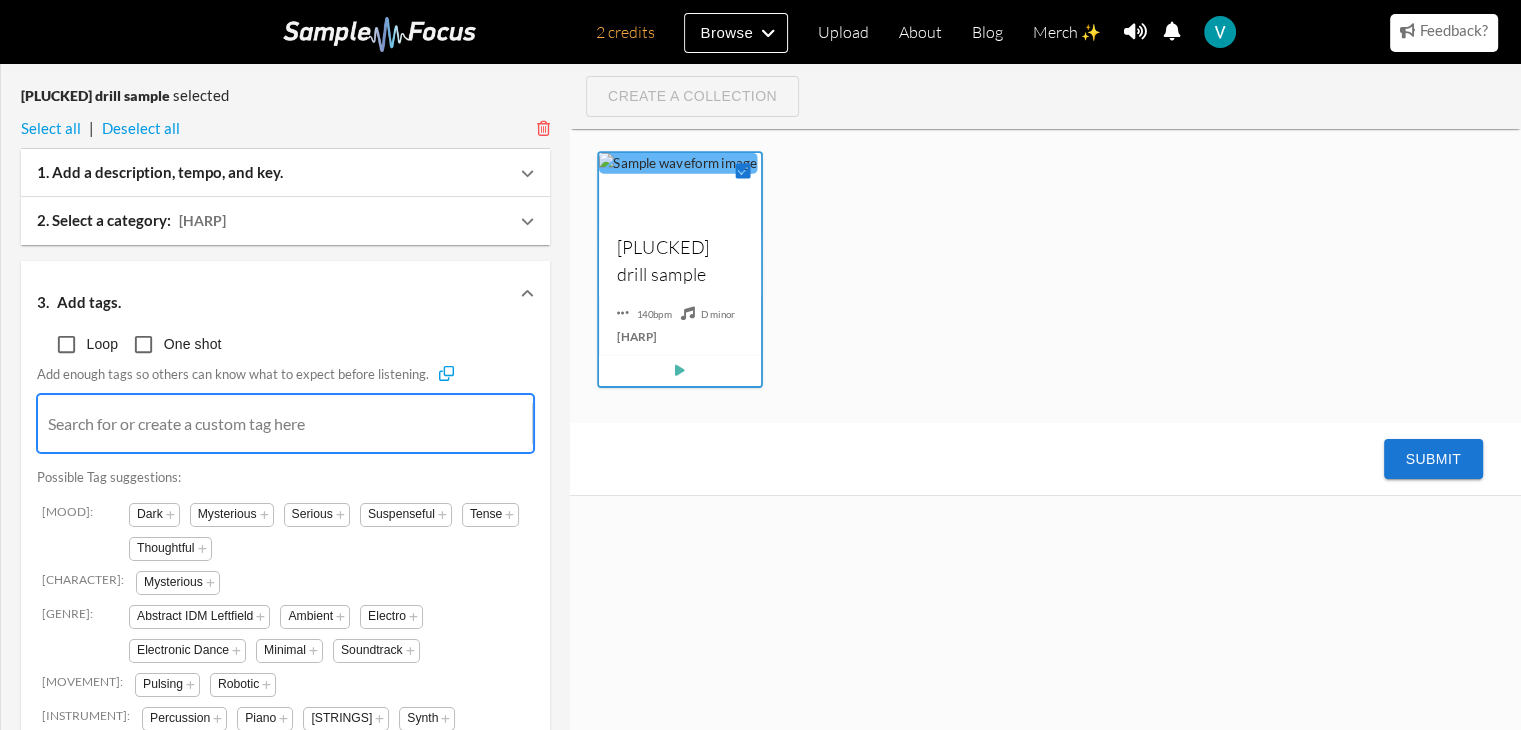 scroll, scrollTop: 0, scrollLeft: 0, axis: both 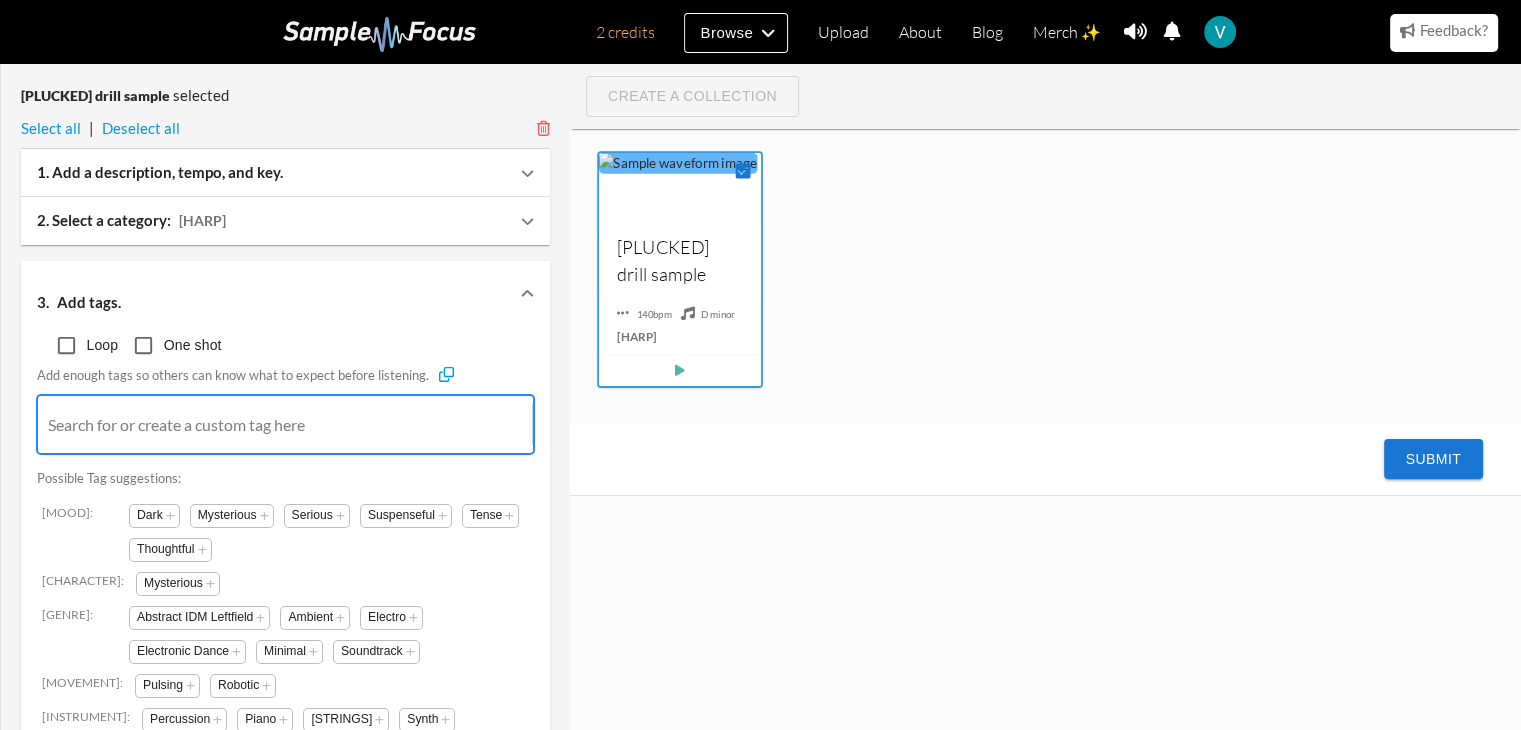 click on "Loop" at bounding box center (66, 345) 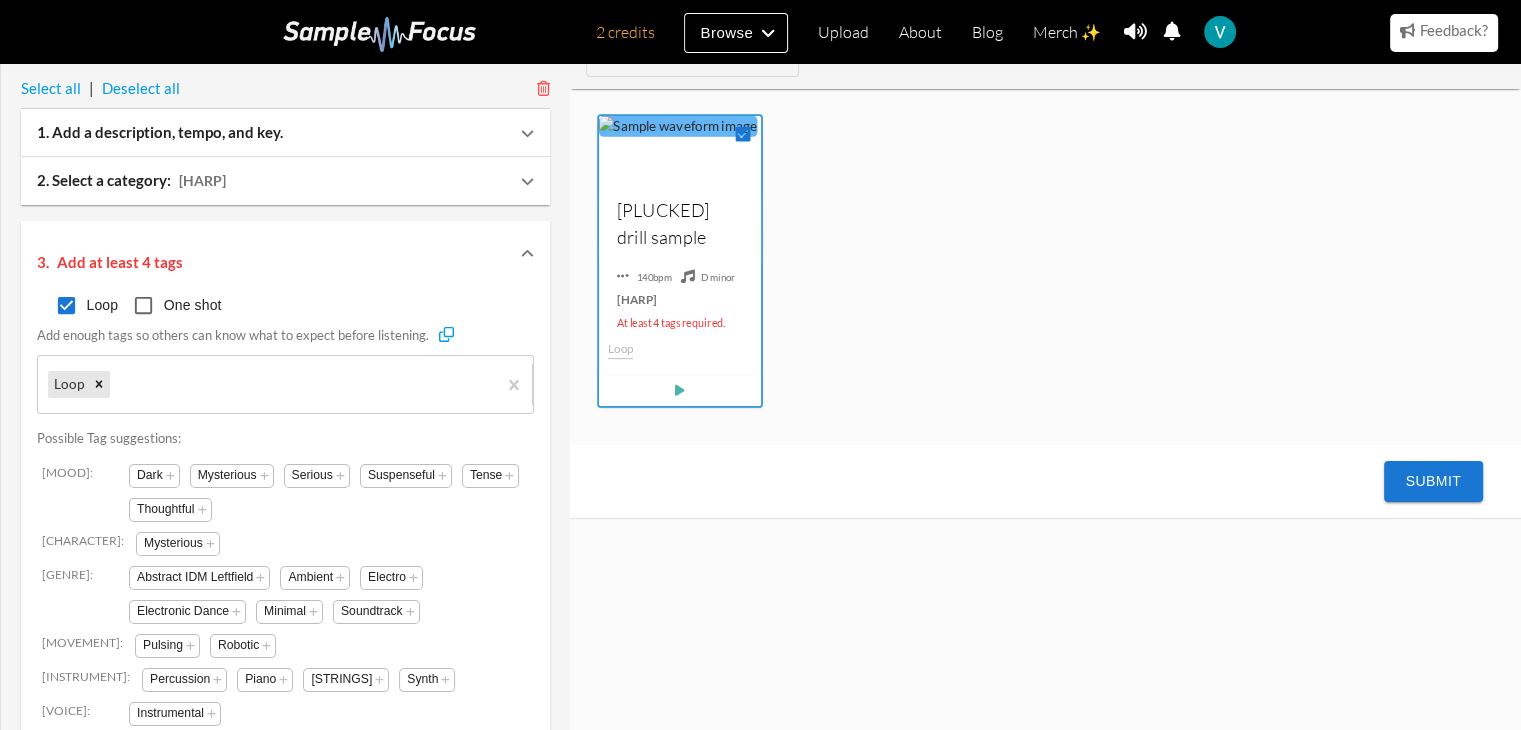 scroll, scrollTop: 61, scrollLeft: 0, axis: vertical 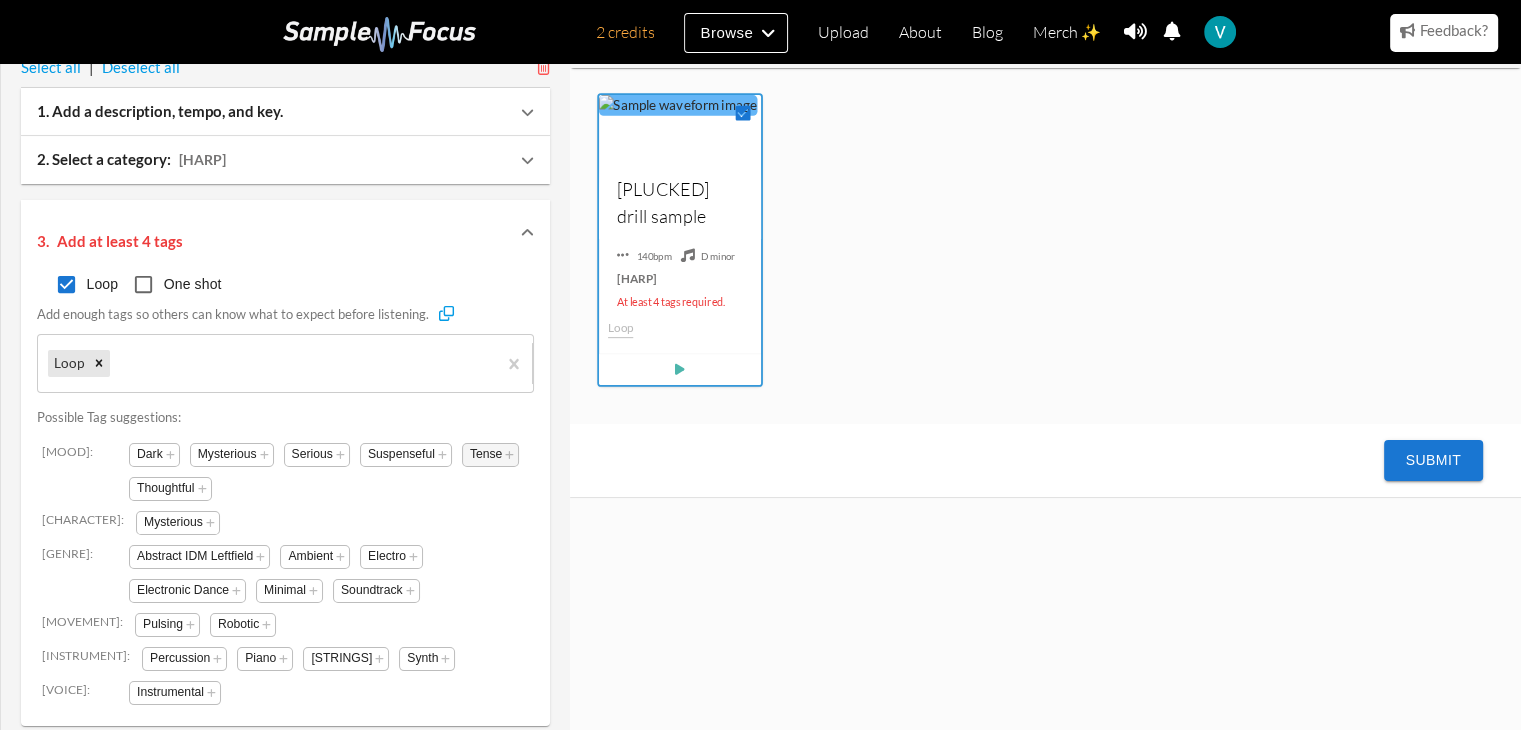 click on "Tense" at bounding box center (150, 454) 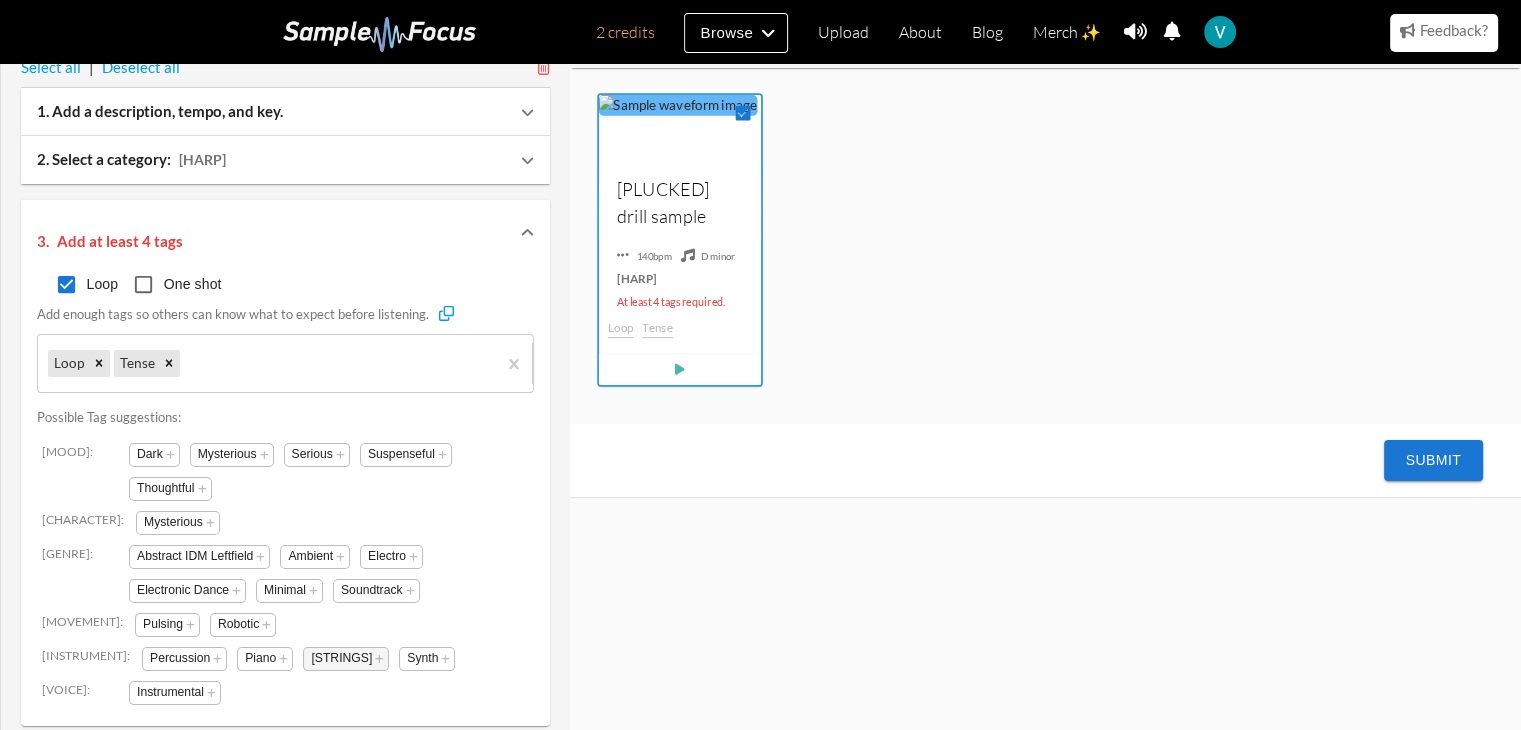 click on "Strings" at bounding box center (150, 454) 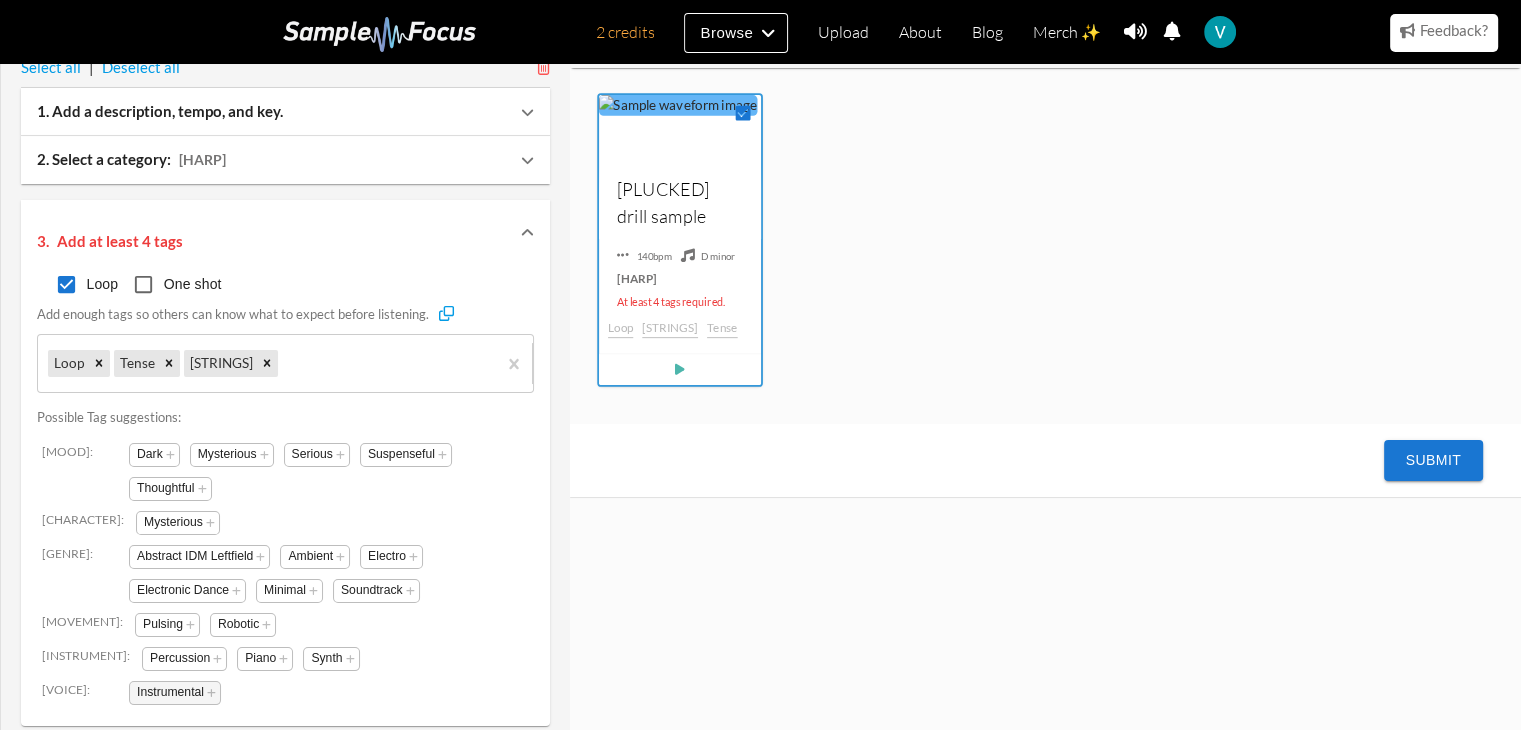 click on "Instrumental" at bounding box center (150, 454) 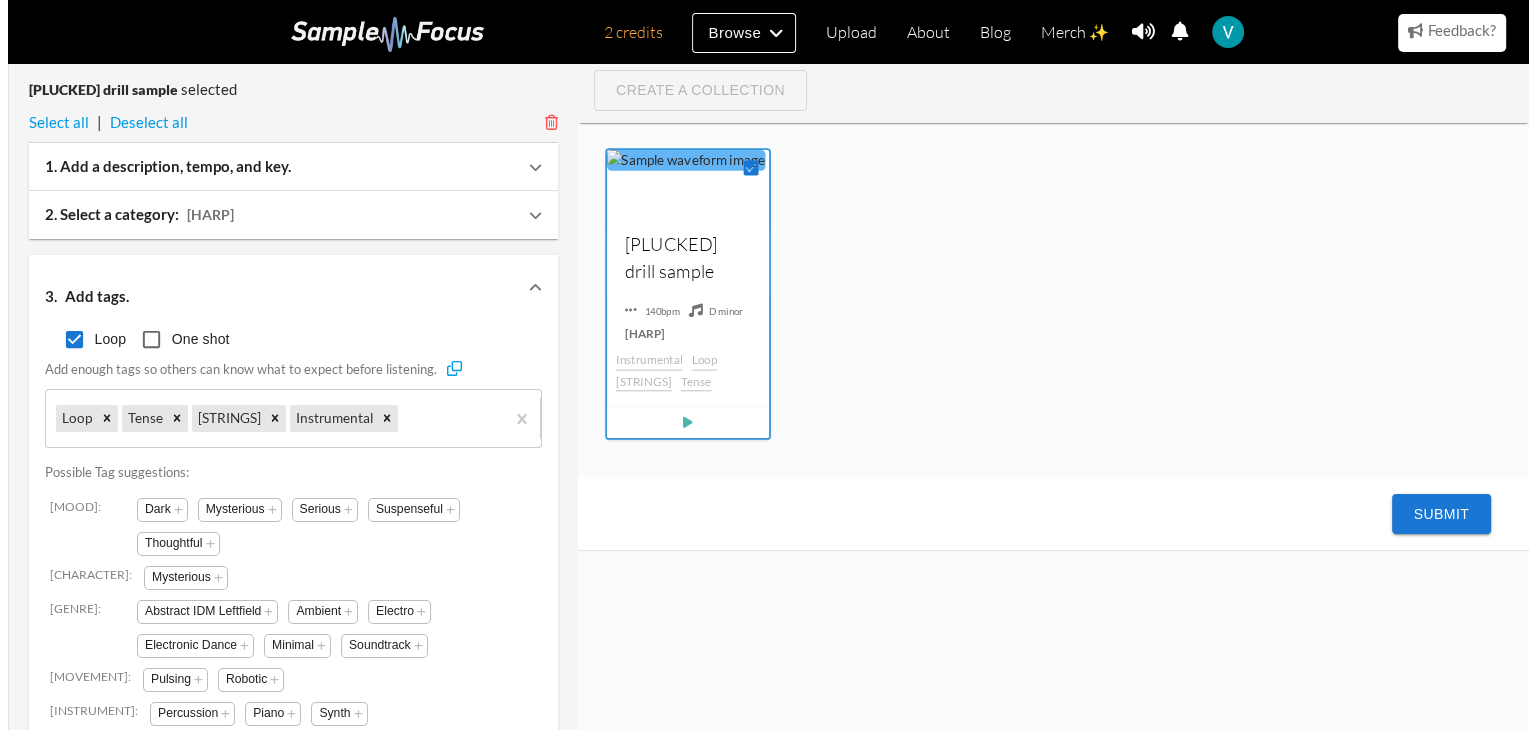 scroll, scrollTop: 0, scrollLeft: 0, axis: both 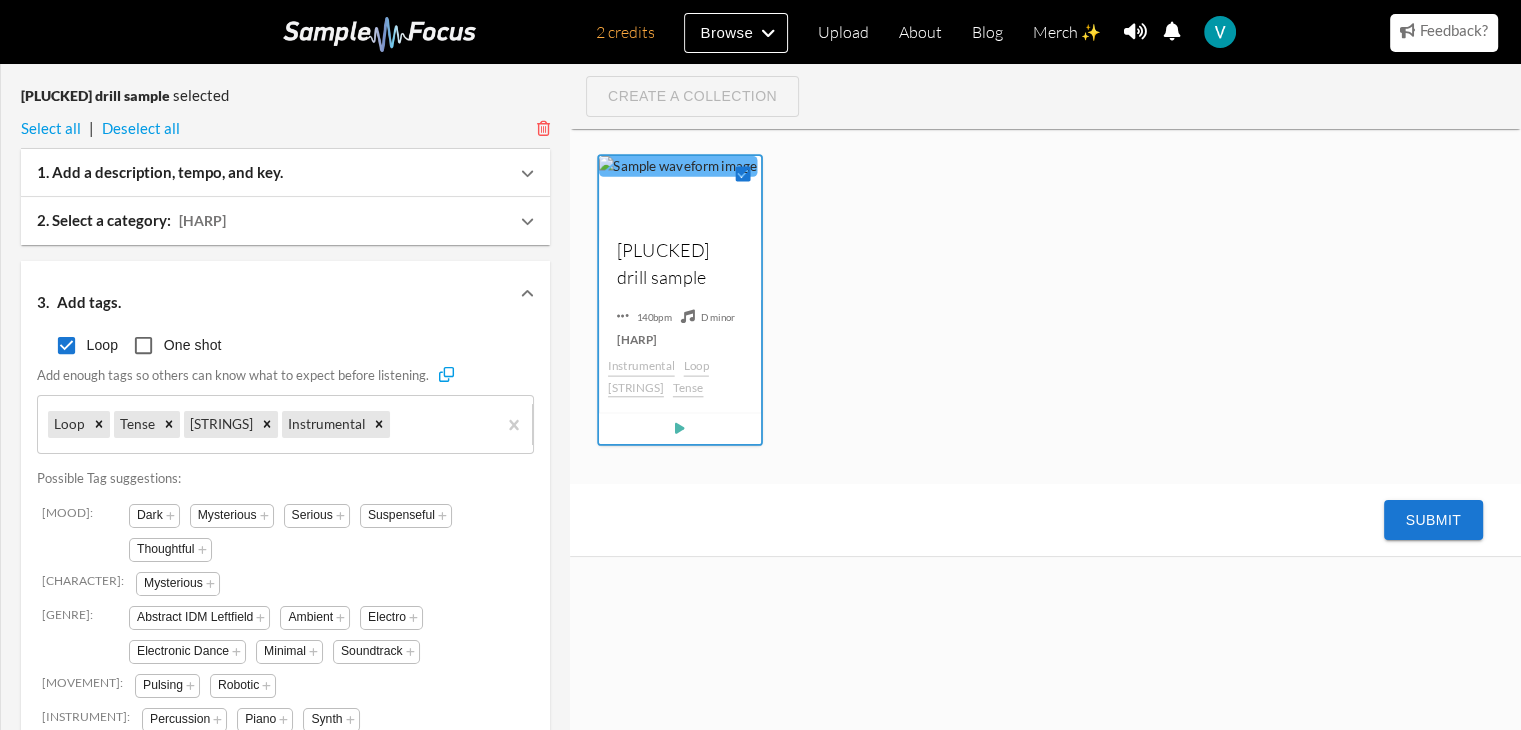 click on "Submit" at bounding box center (1433, 520) 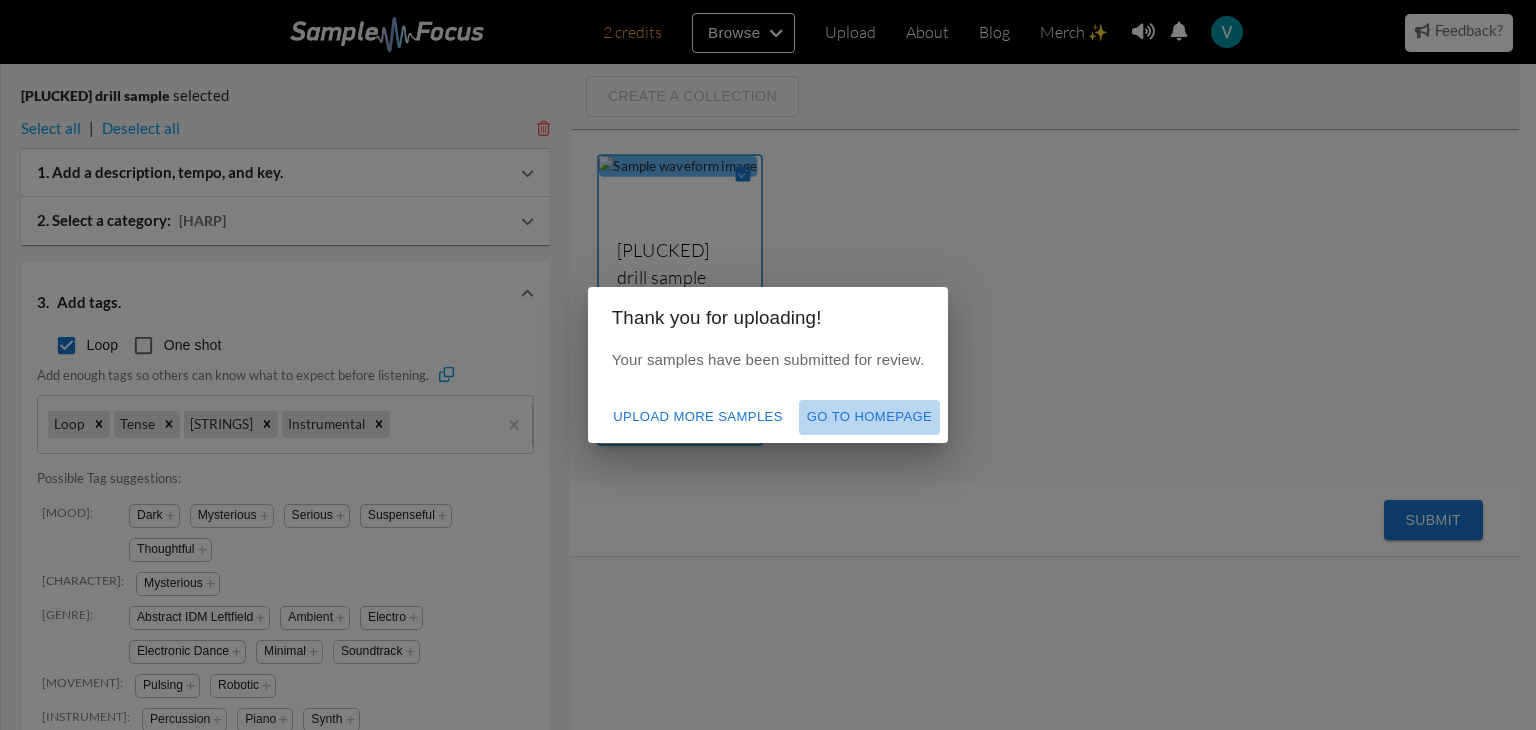 click on "Go to homepage" at bounding box center [869, 417] 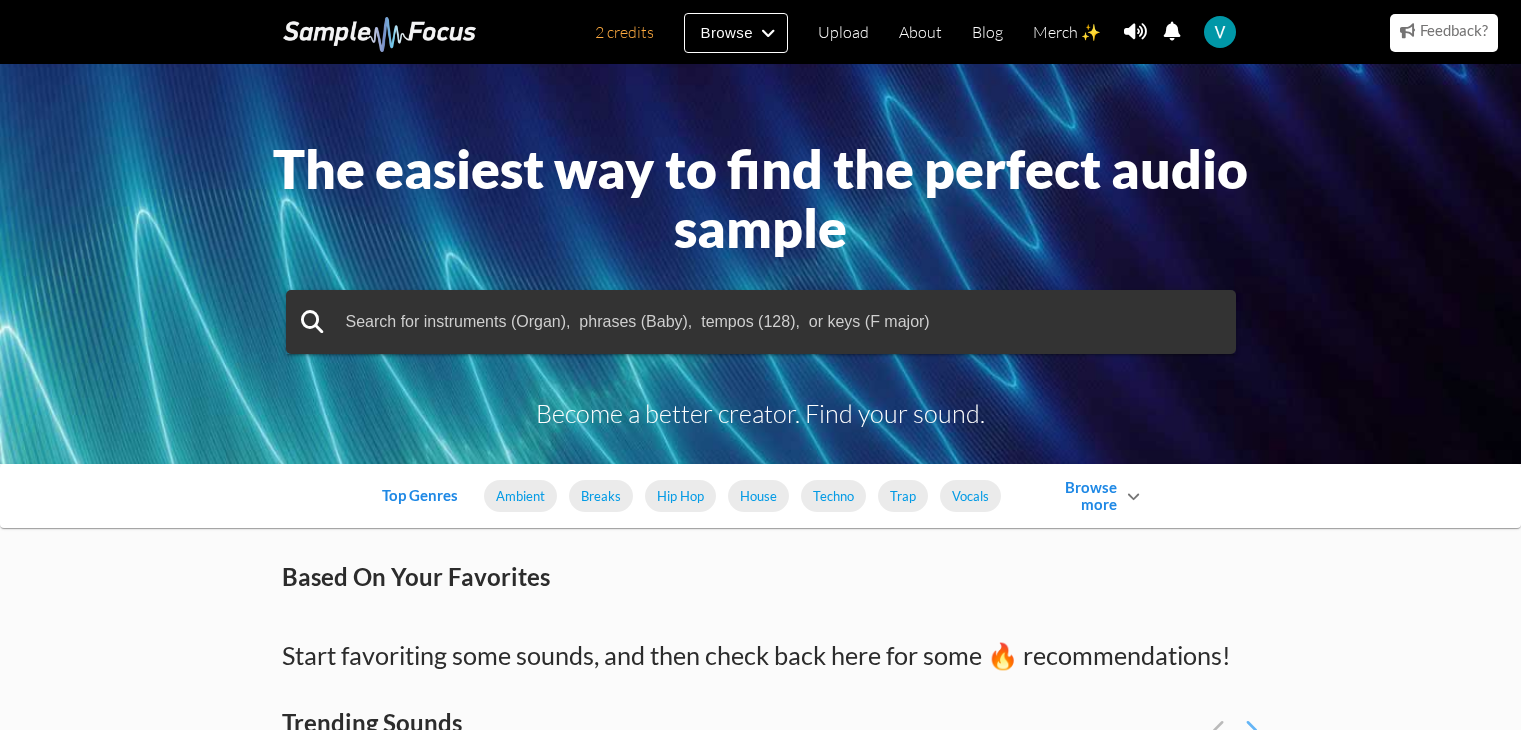scroll, scrollTop: 0, scrollLeft: 0, axis: both 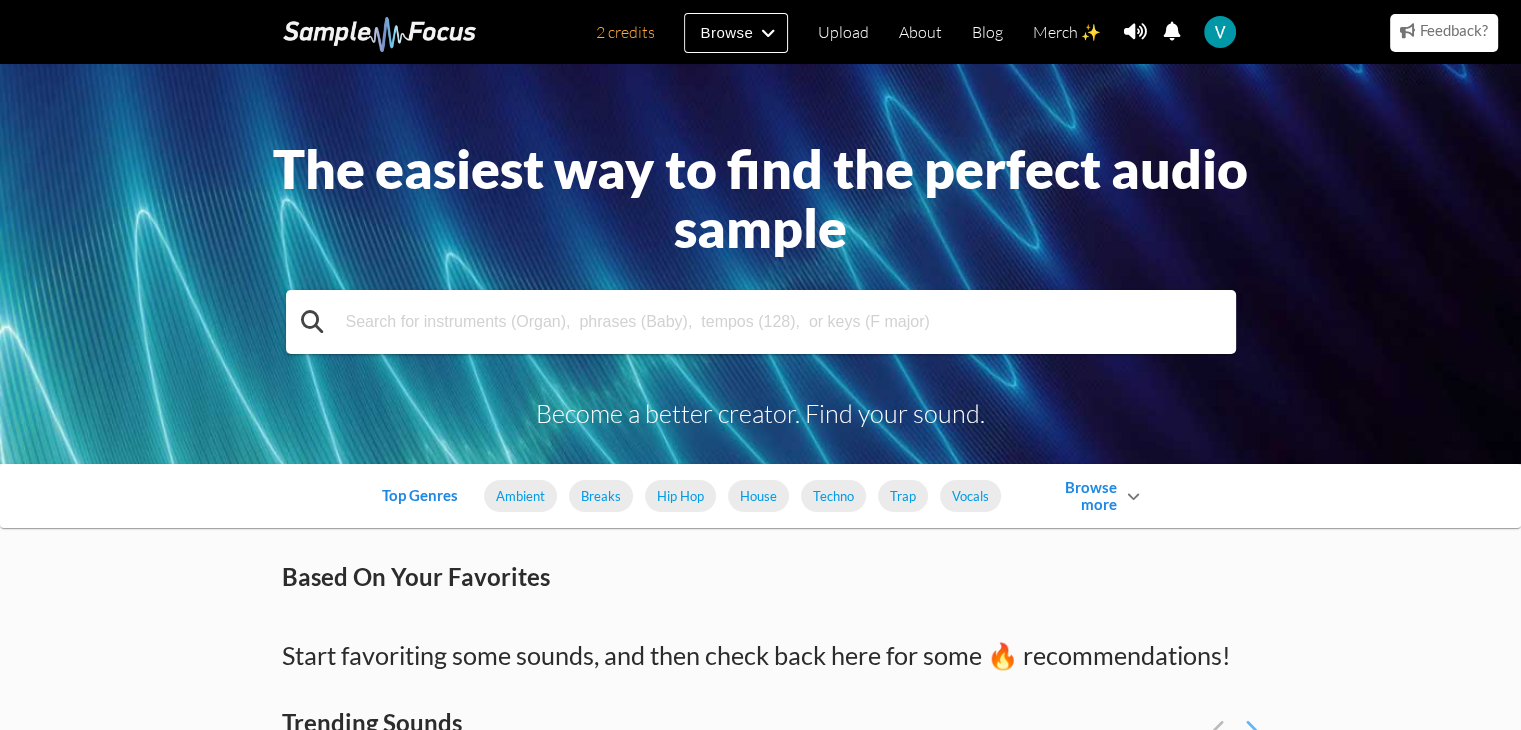 click at bounding box center [761, 322] 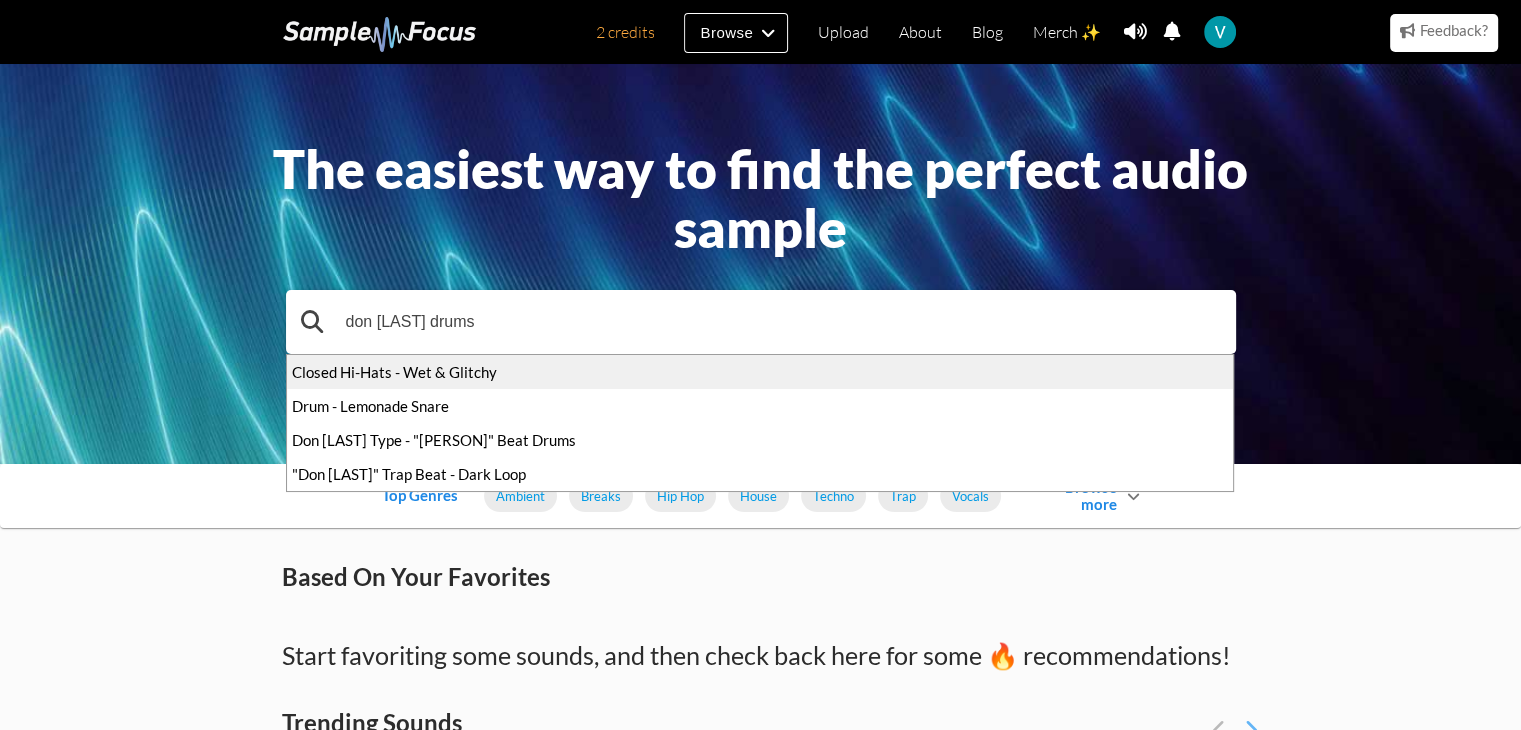 drag, startPoint x: 478, startPoint y: 327, endPoint x: 187, endPoint y: 337, distance: 291.17178 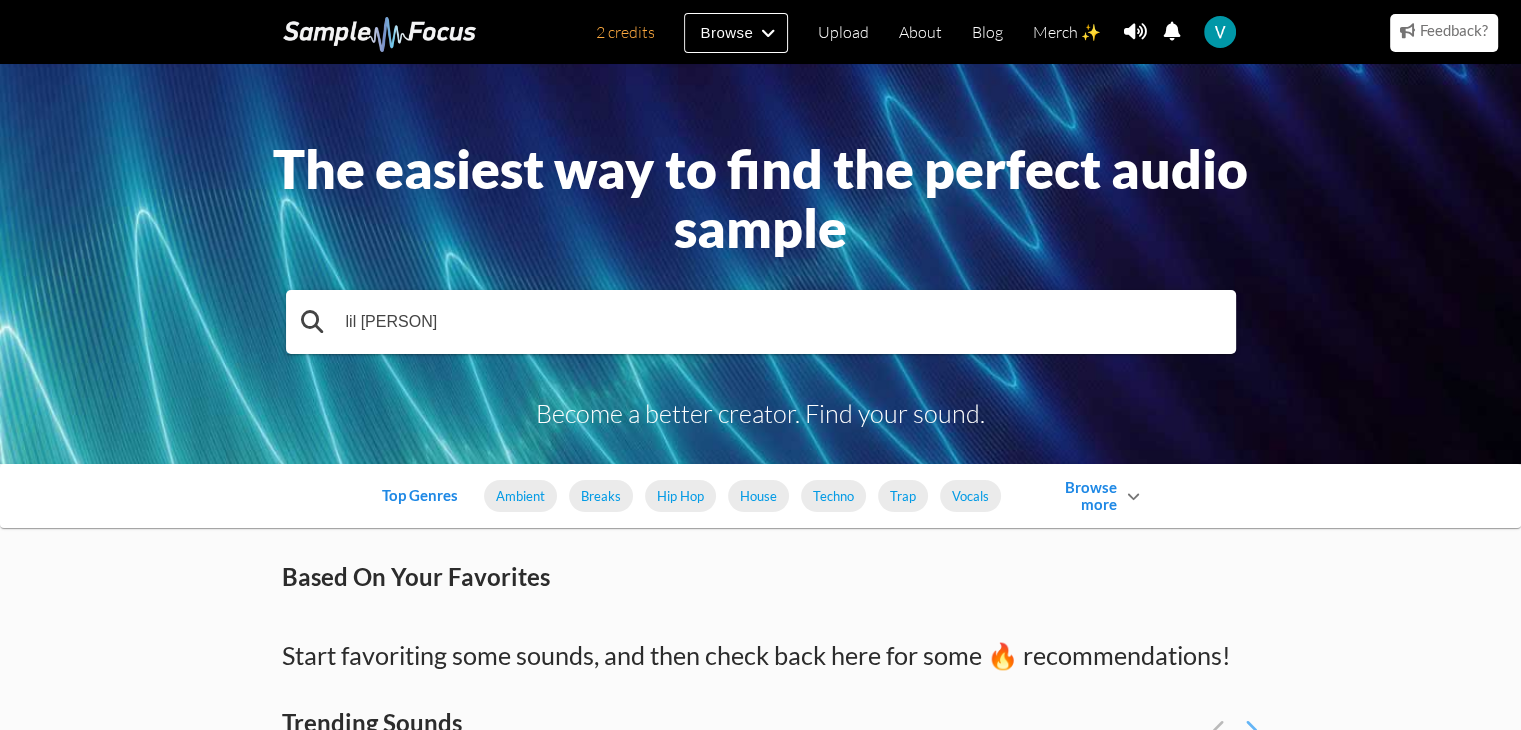 type on "lil tecca" 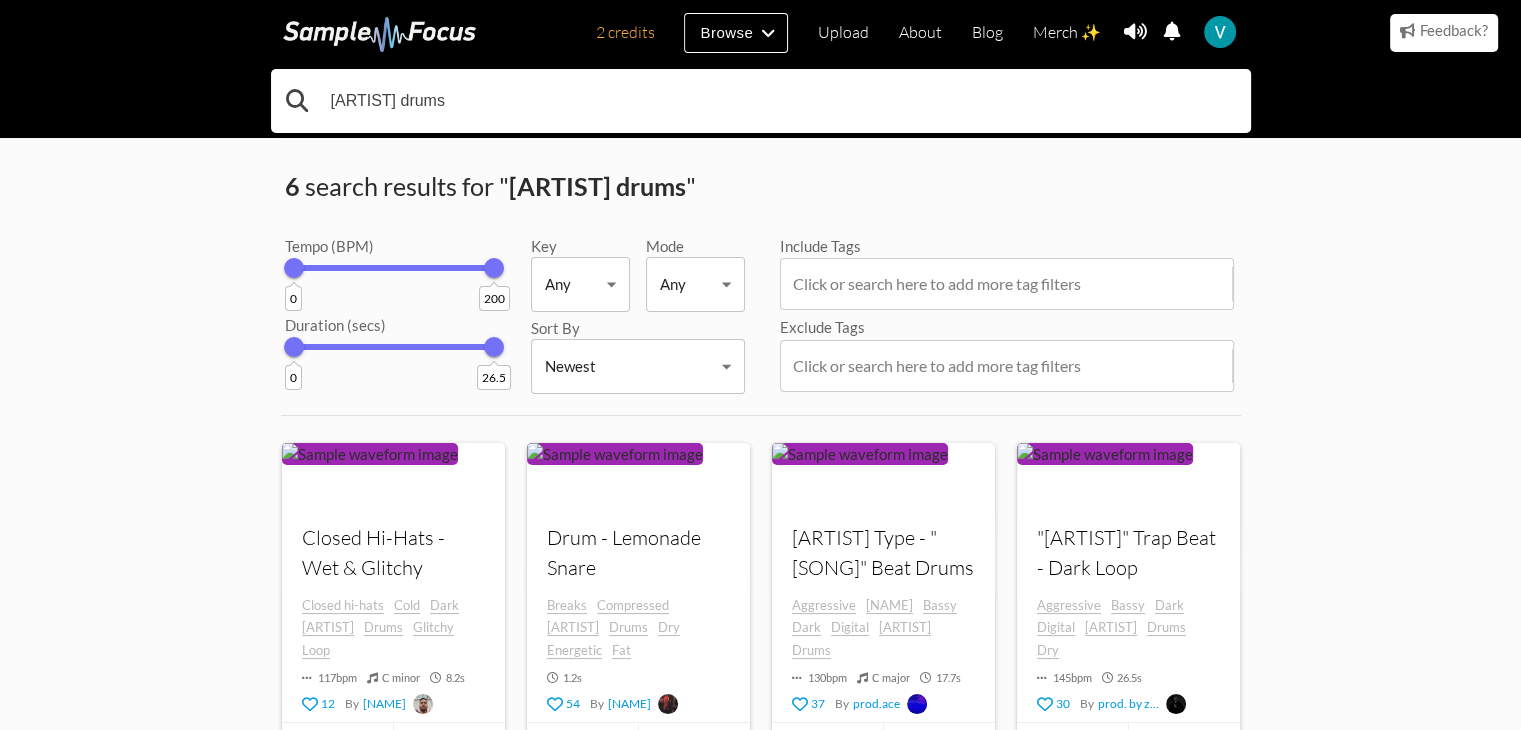 click on "[ARTIST] drums" at bounding box center (761, 101) 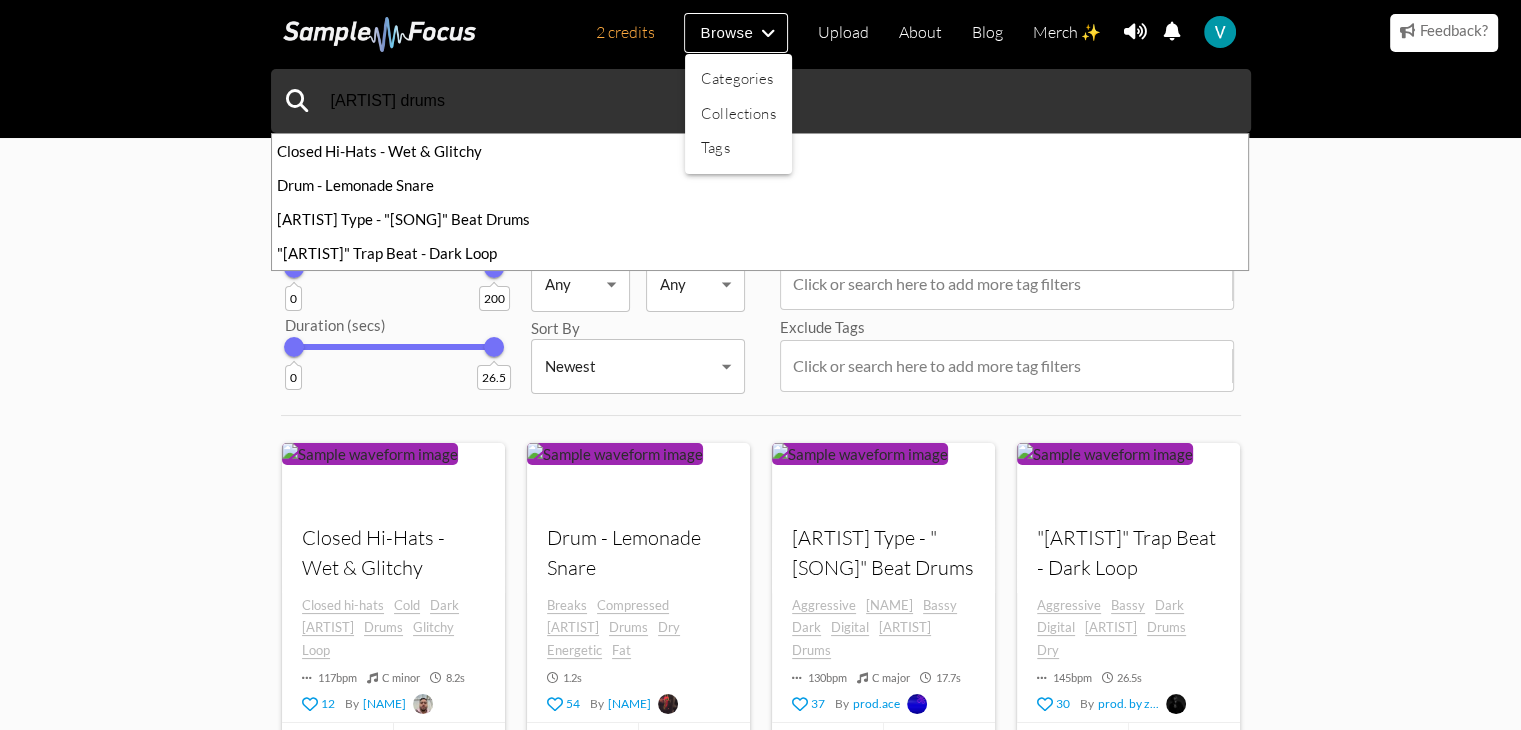 click at bounding box center (760, 365) 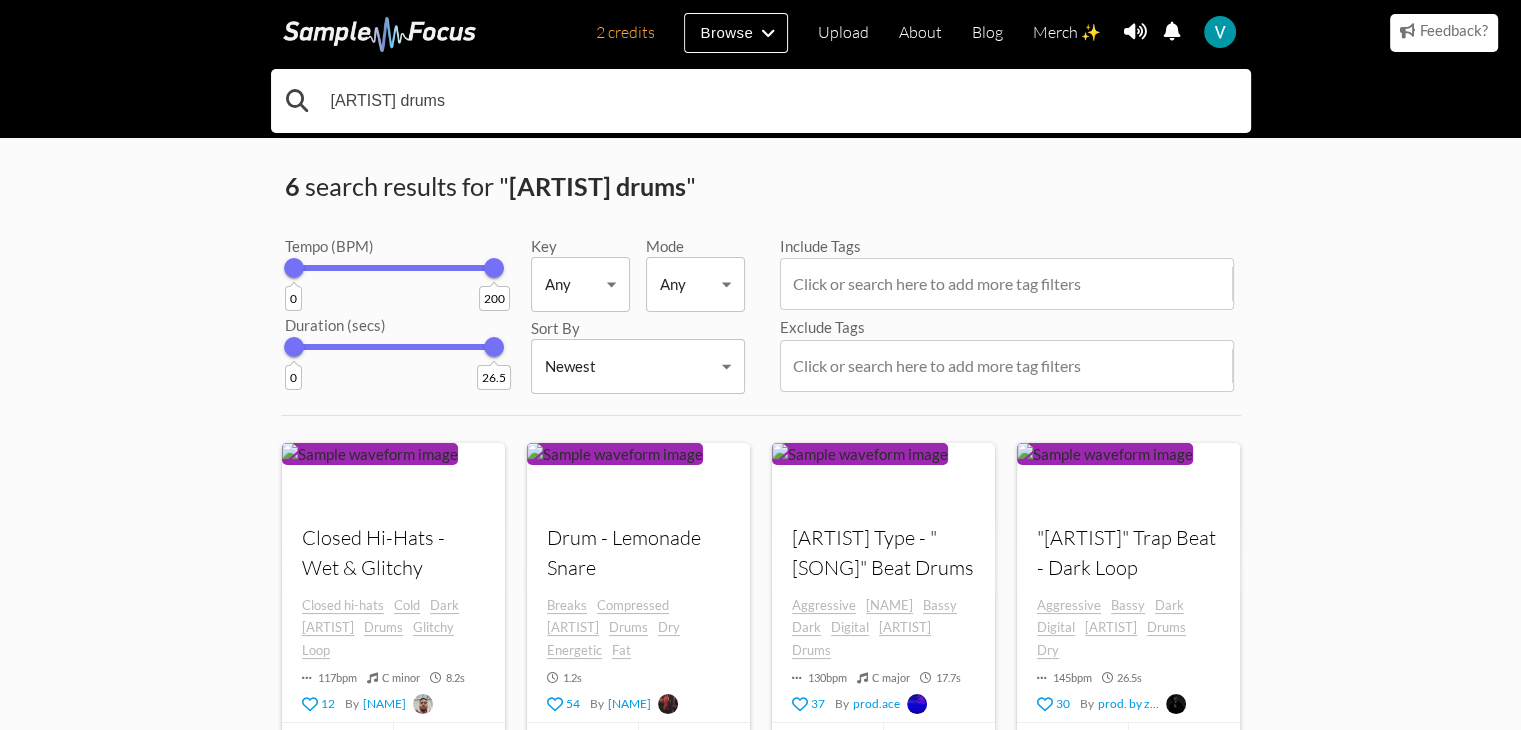 drag, startPoint x: 401, startPoint y: 104, endPoint x: 305, endPoint y: 107, distance: 96.04687 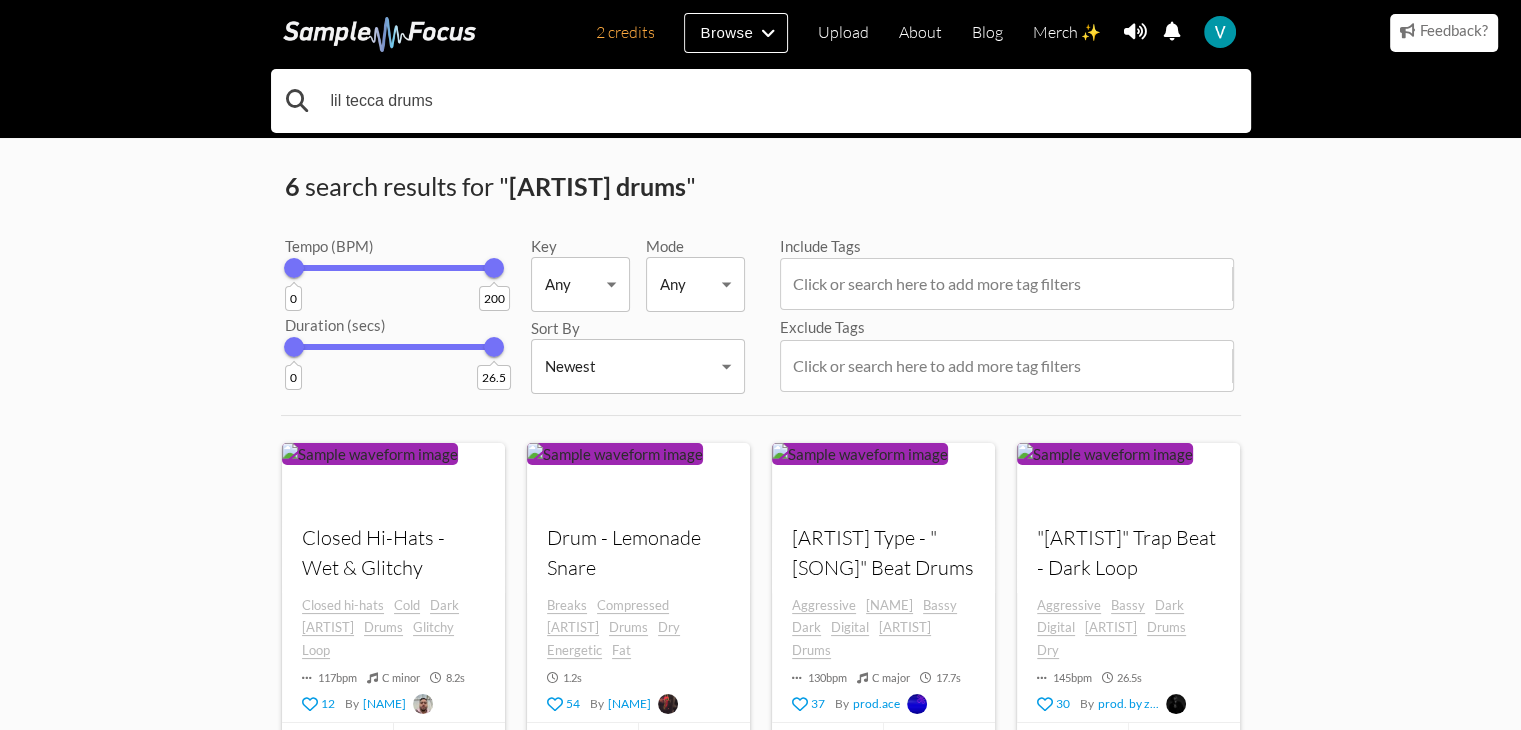 type on "lil tecca drums" 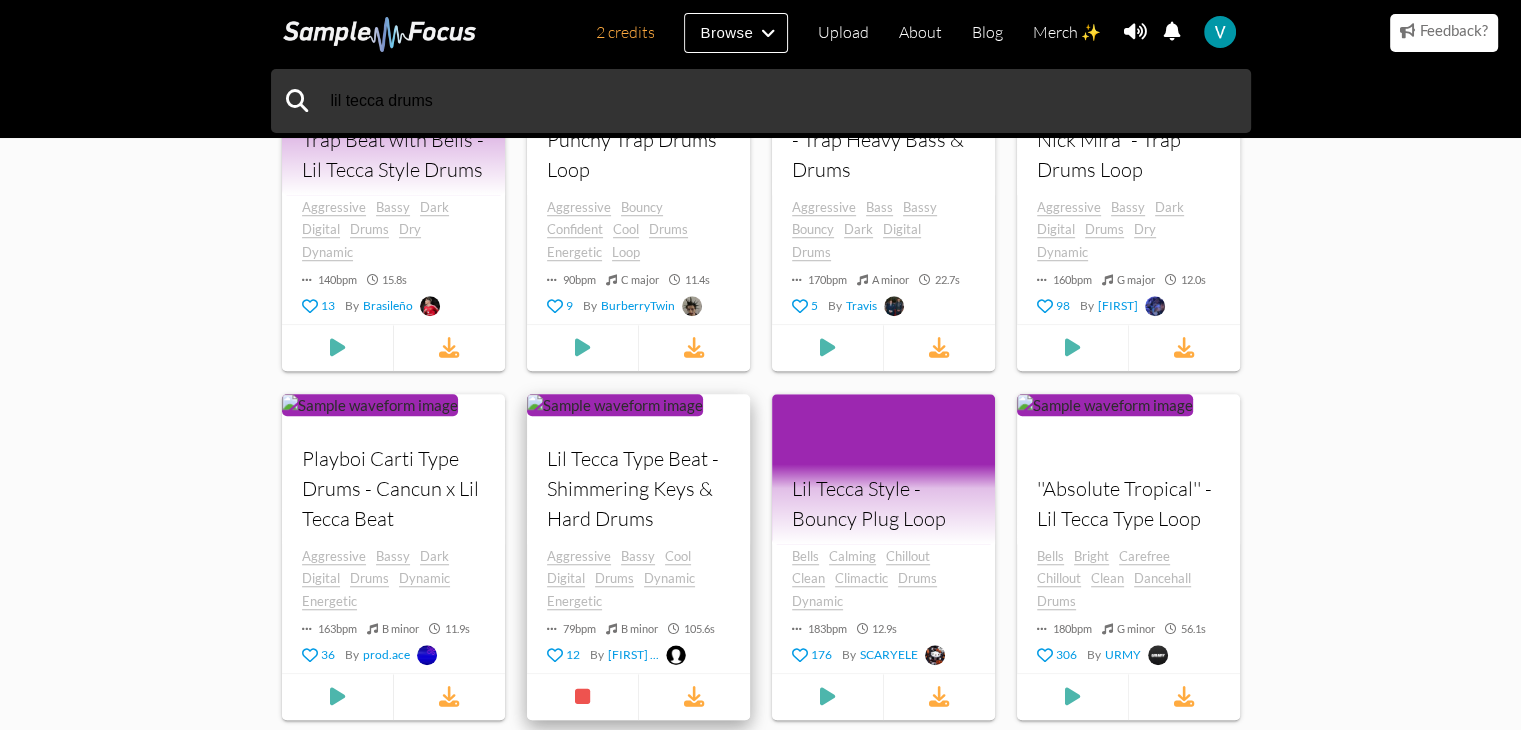 scroll, scrollTop: 1500, scrollLeft: 0, axis: vertical 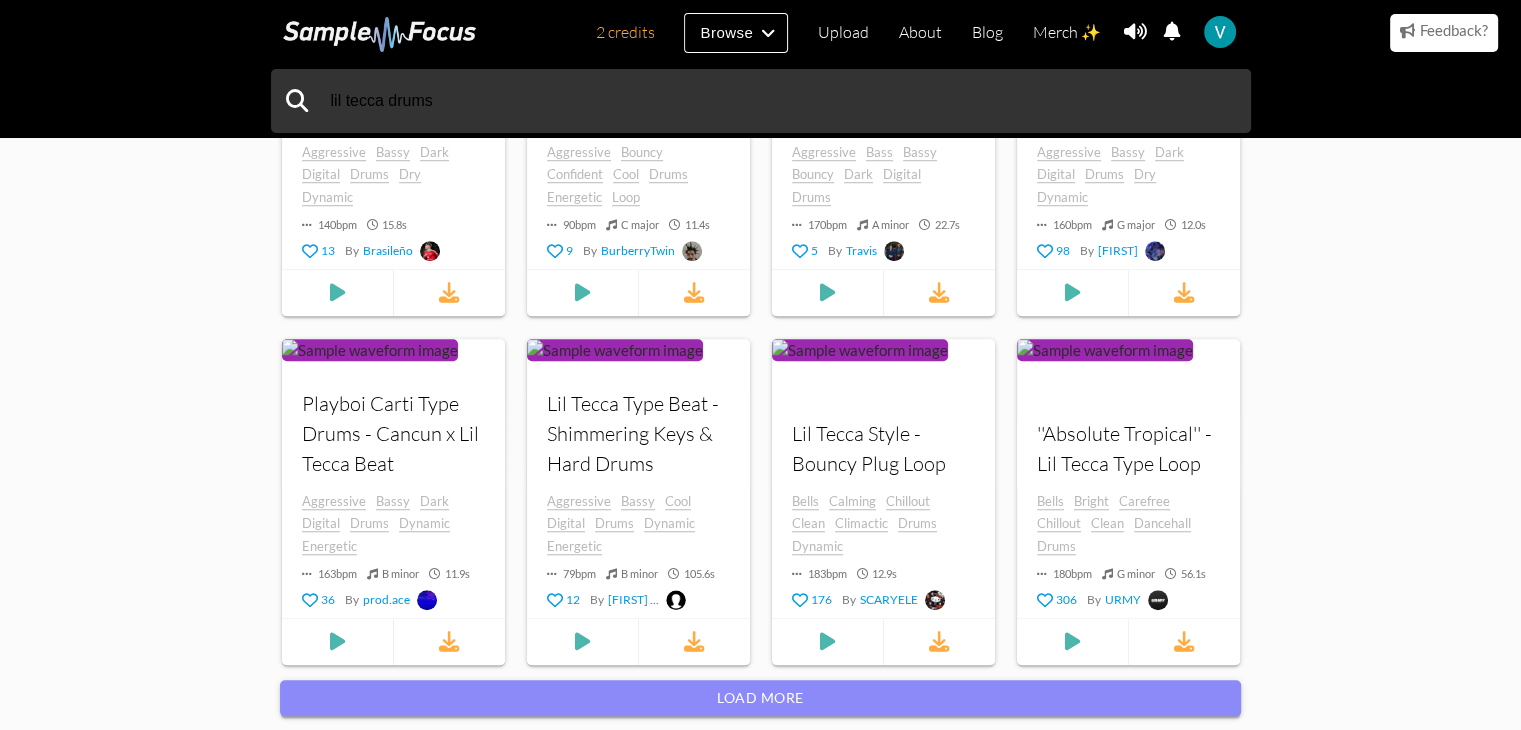 click on "Load more" at bounding box center [760, 698] 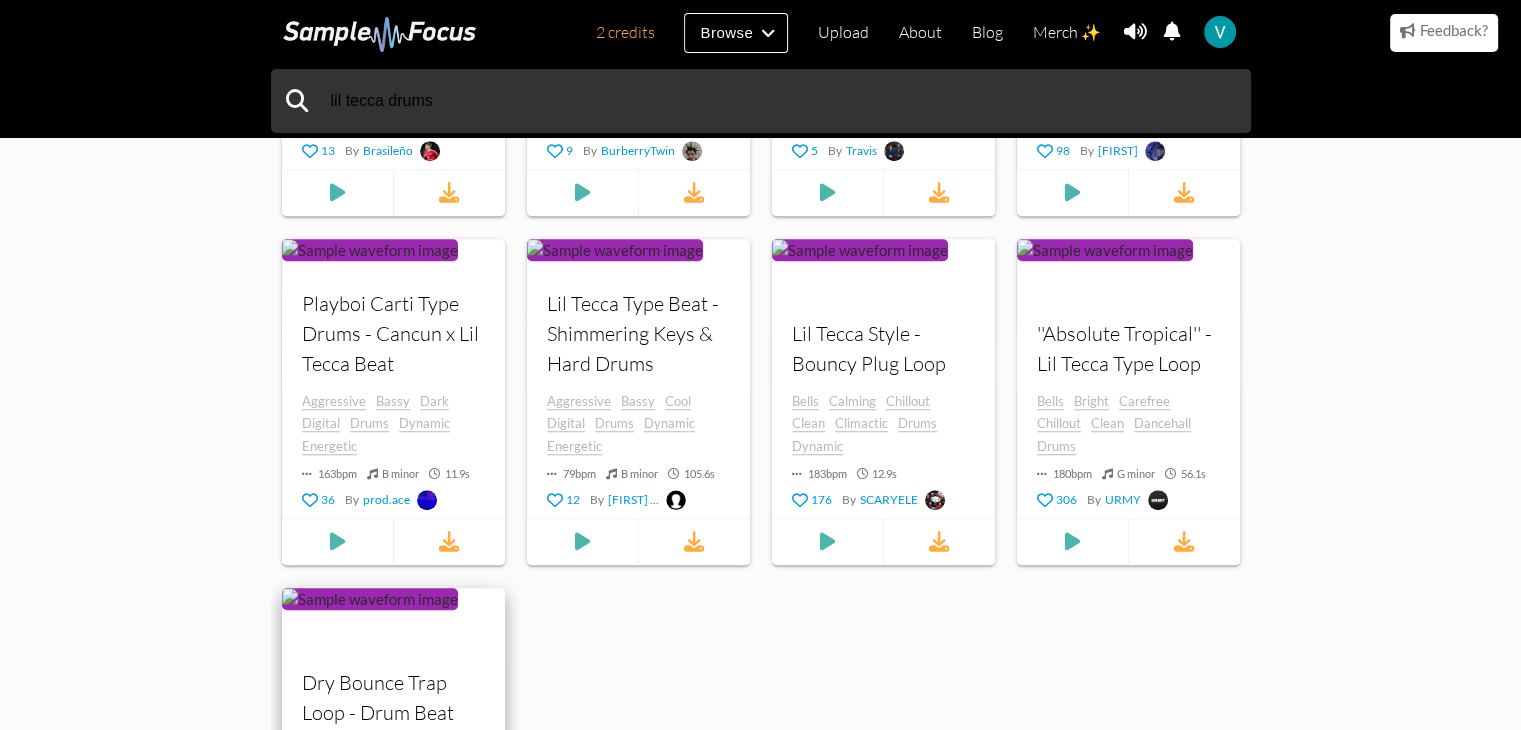 scroll, scrollTop: 1800, scrollLeft: 0, axis: vertical 